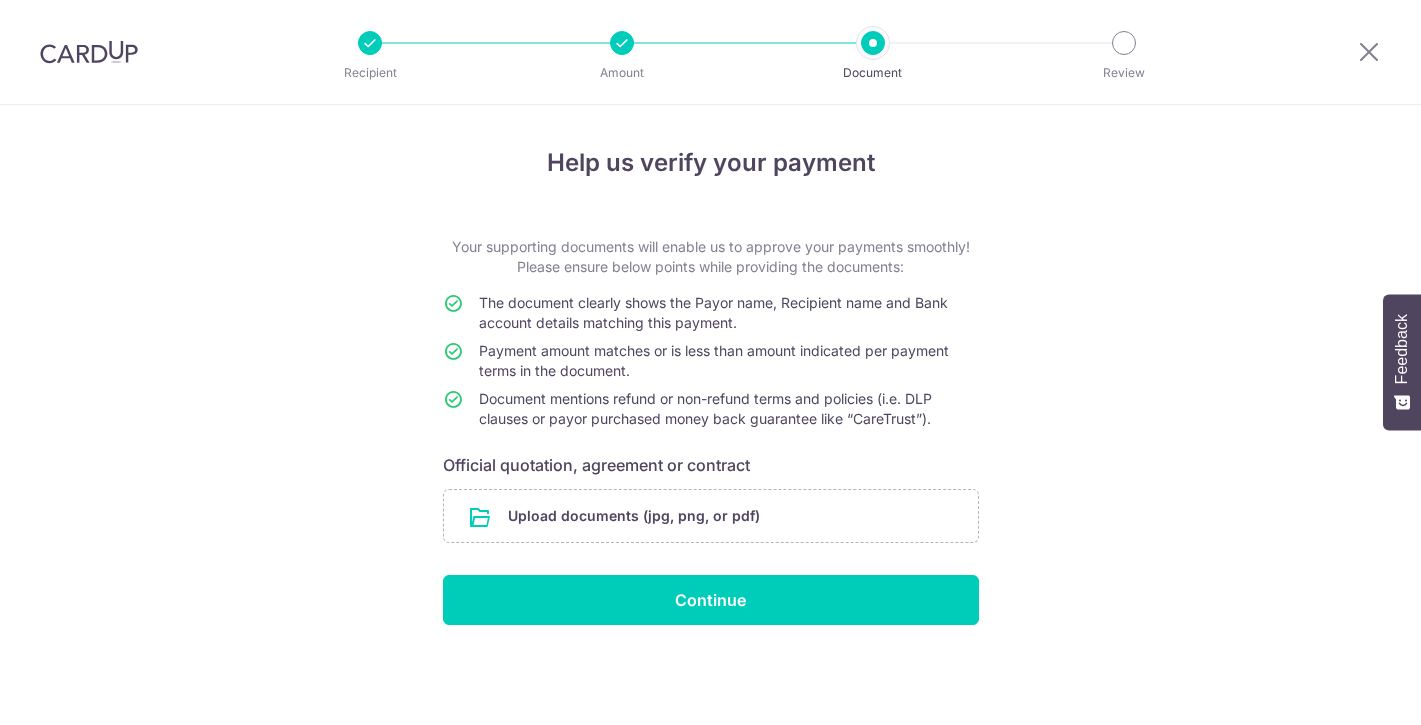 scroll, scrollTop: 0, scrollLeft: 0, axis: both 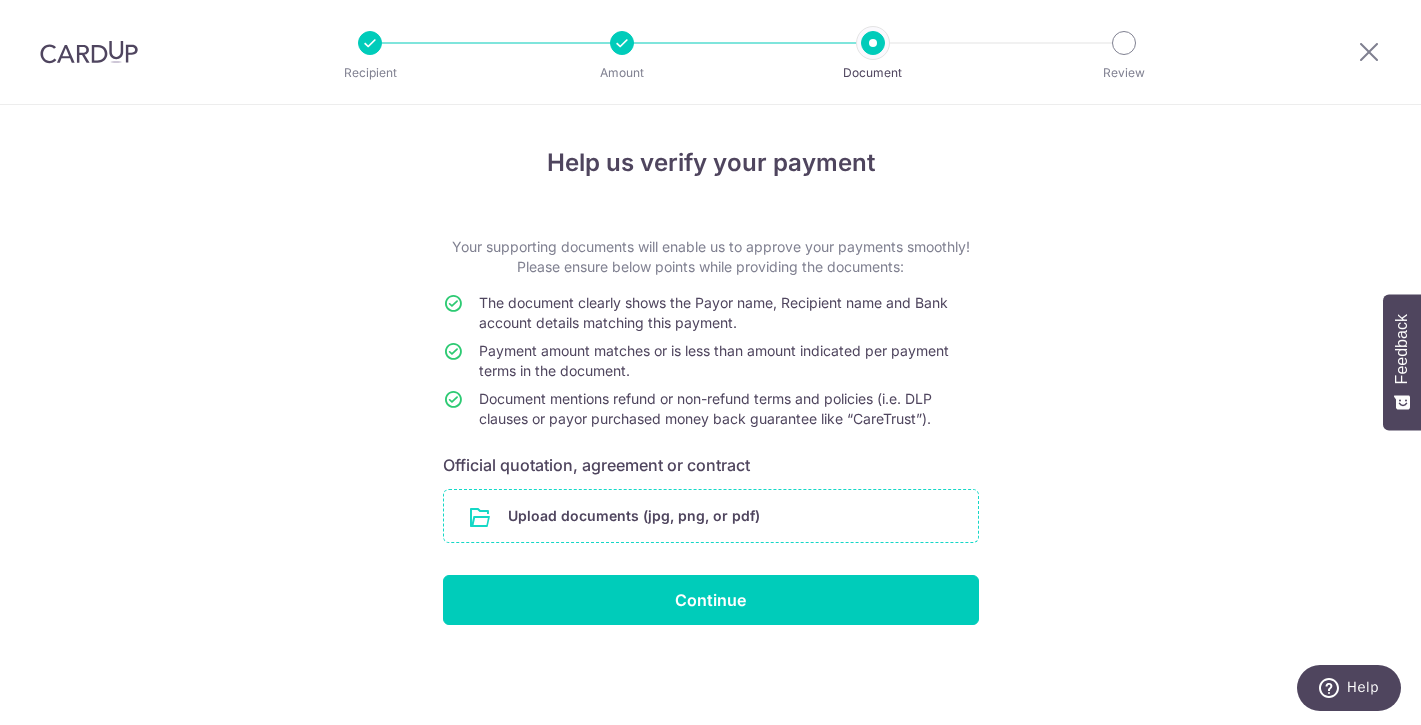 click at bounding box center [711, 516] 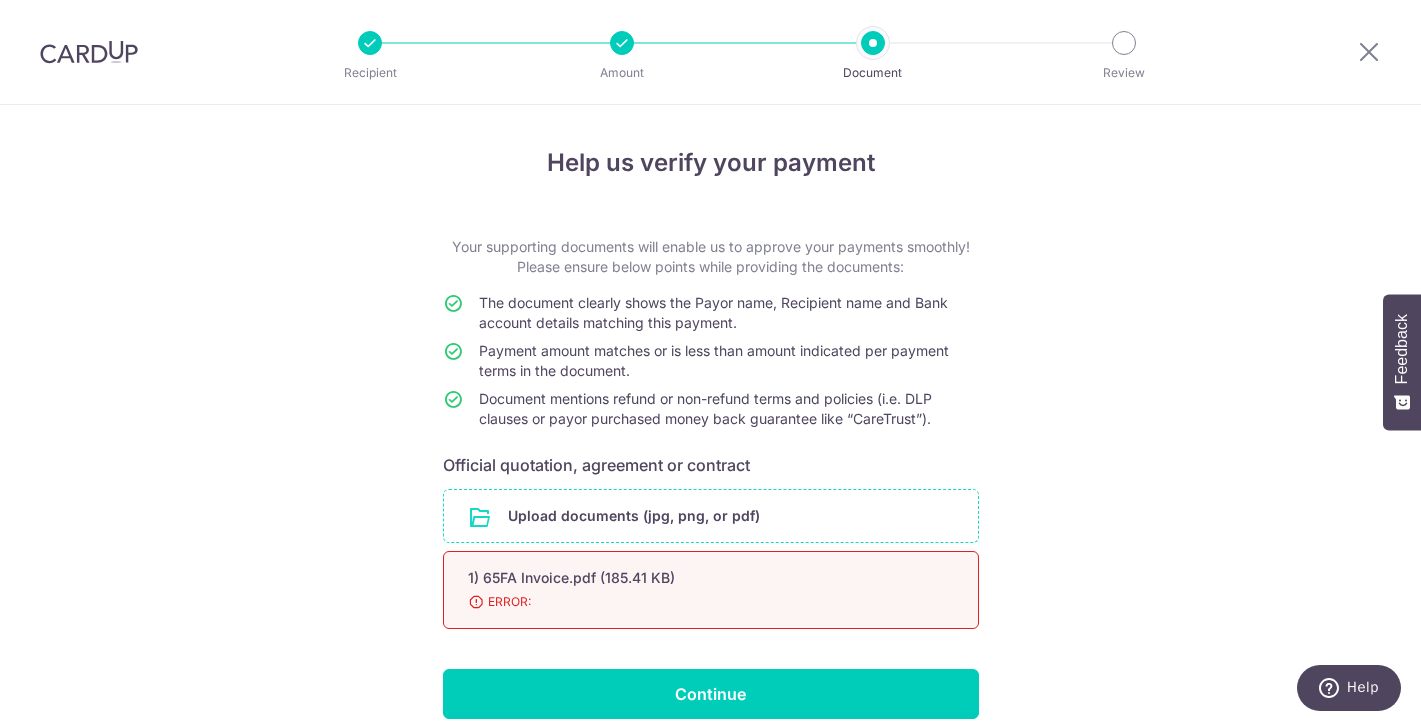 scroll, scrollTop: 88, scrollLeft: 0, axis: vertical 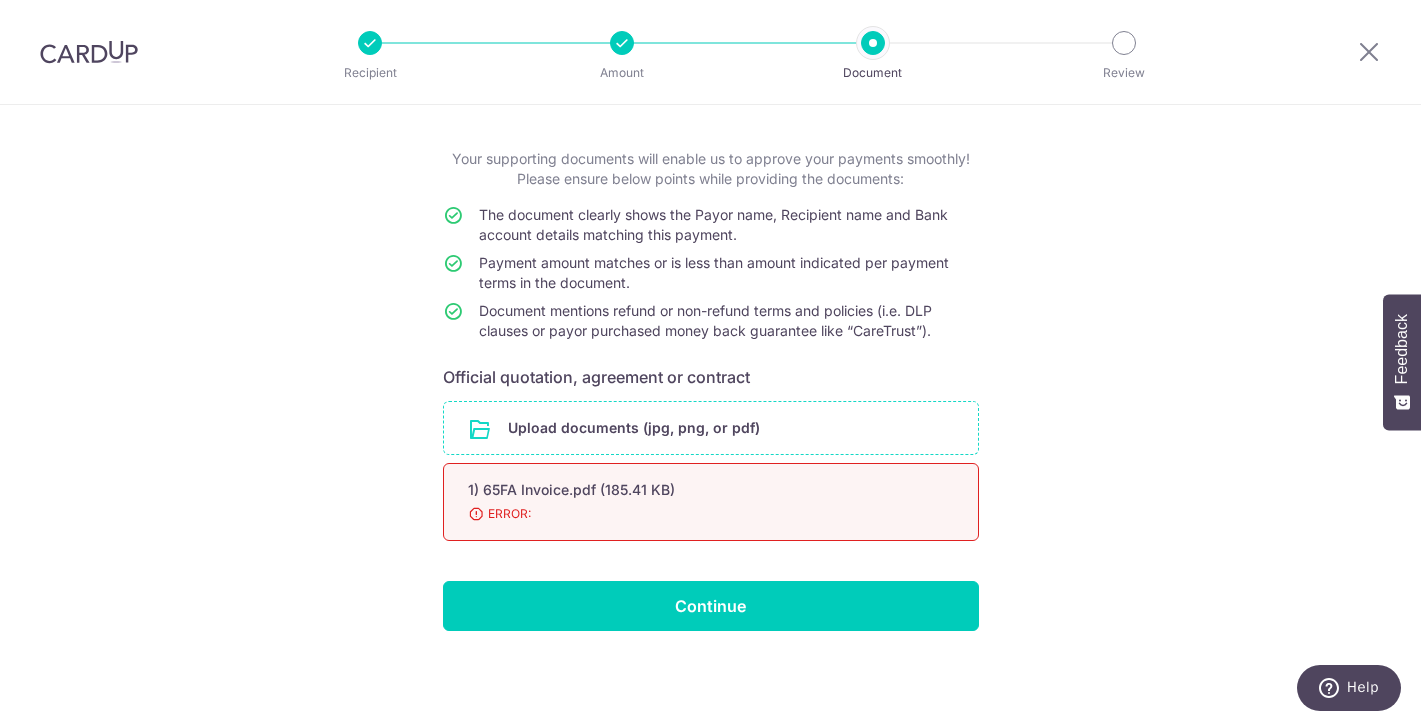 click on "ERROR:" at bounding box center [687, 514] 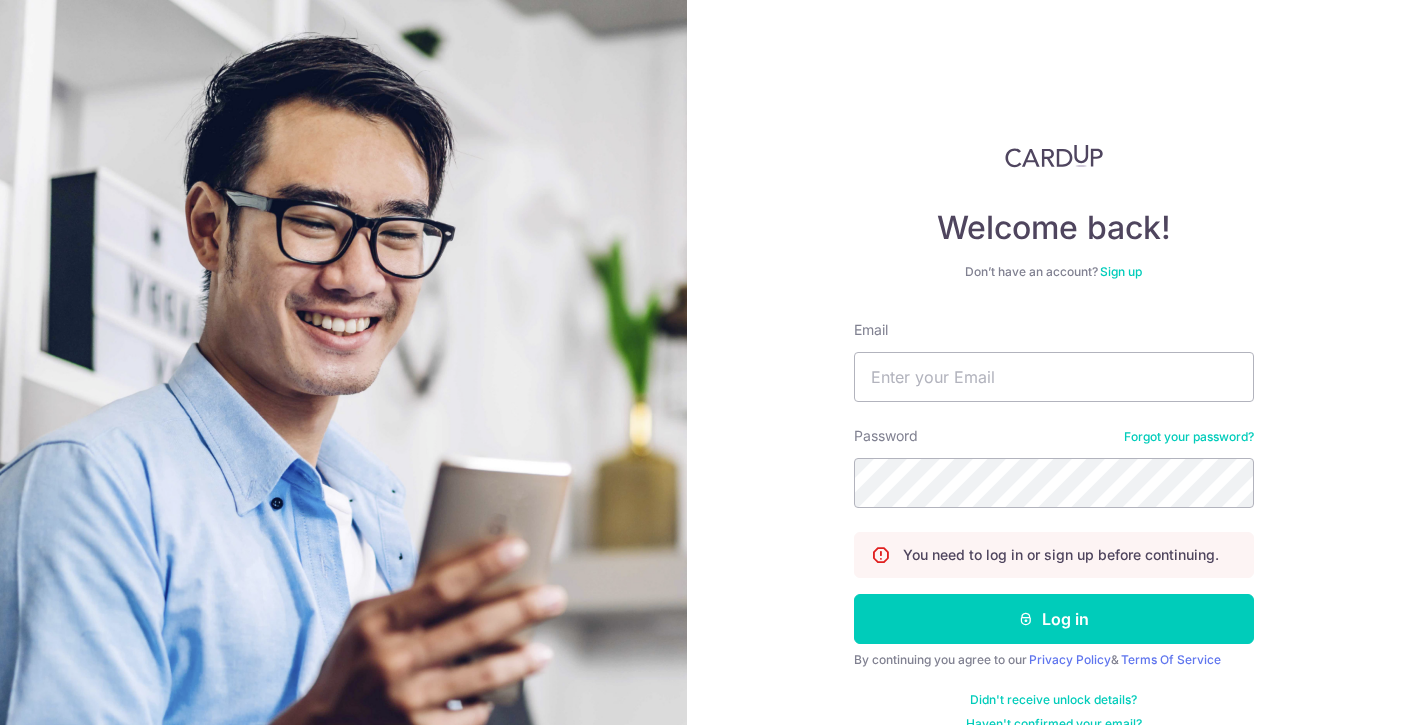 scroll, scrollTop: 0, scrollLeft: 0, axis: both 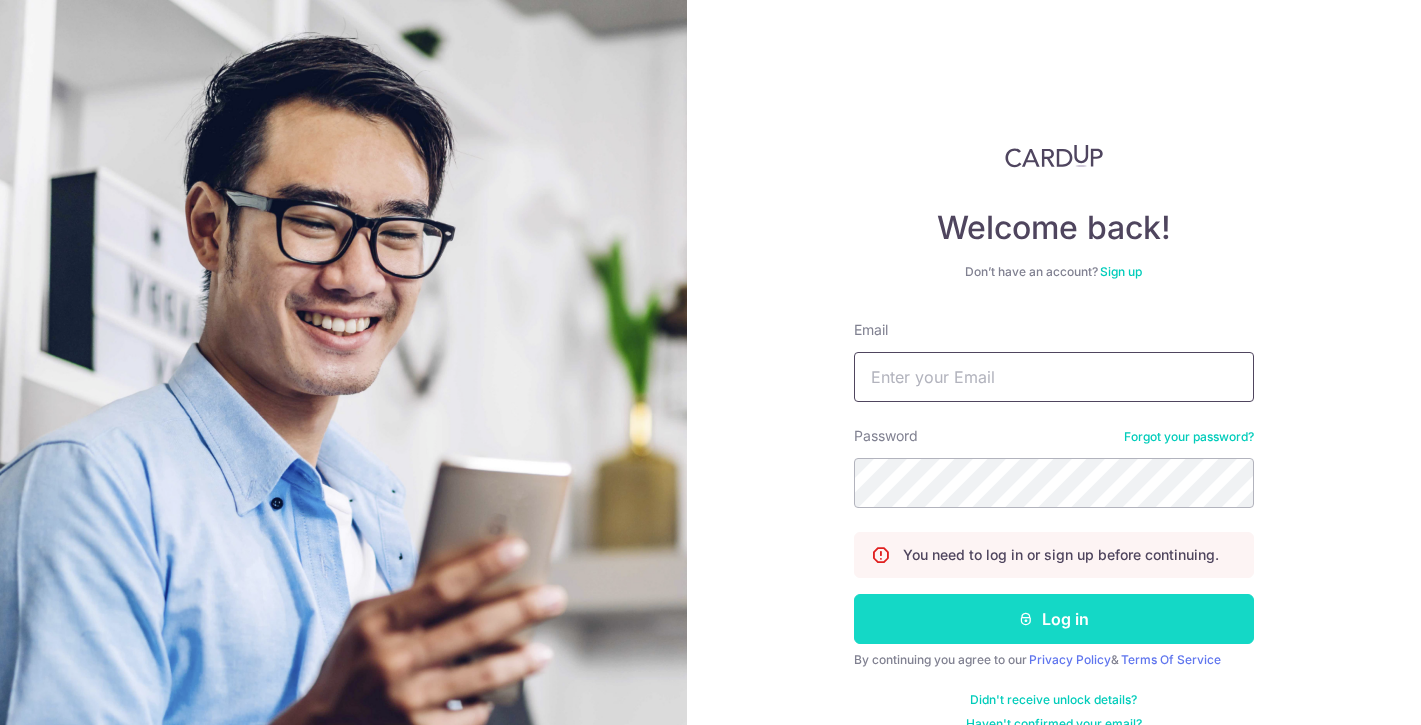 type on "[EMAIL]" 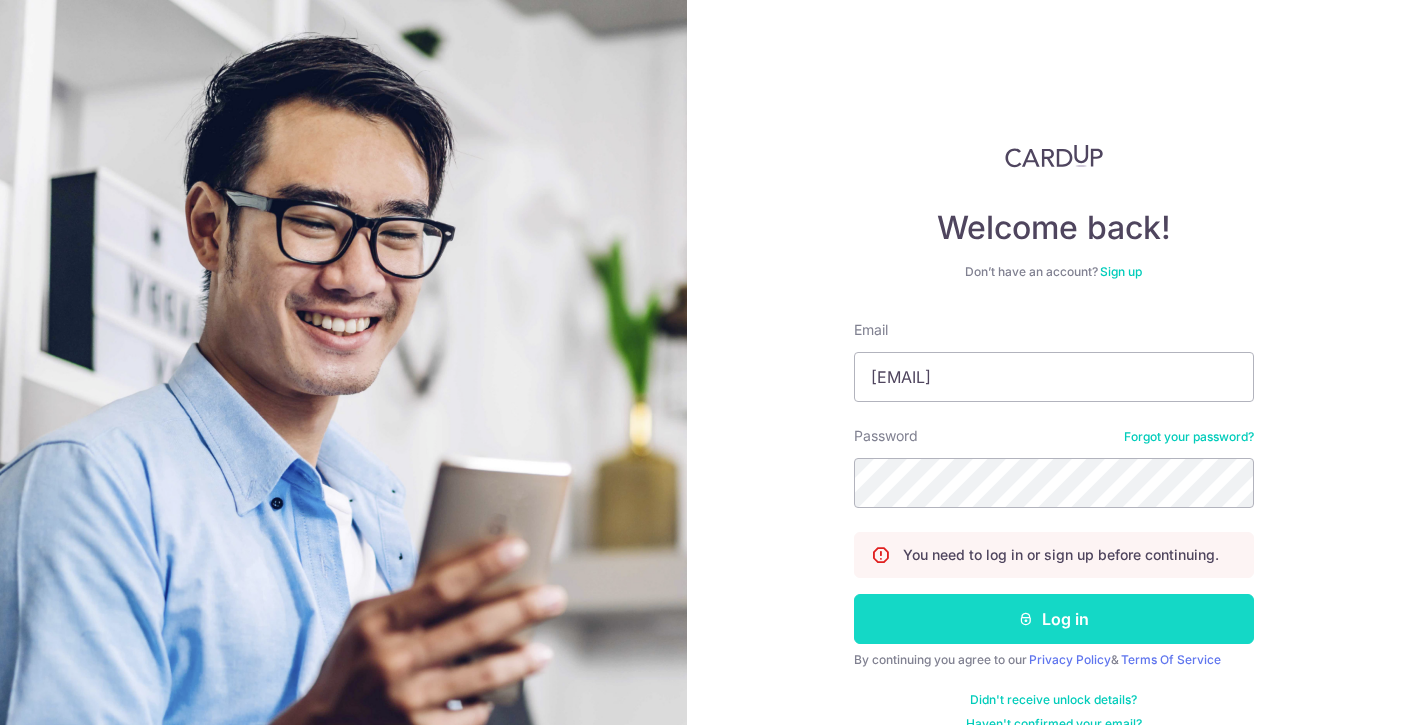 click on "Log in" at bounding box center (1054, 619) 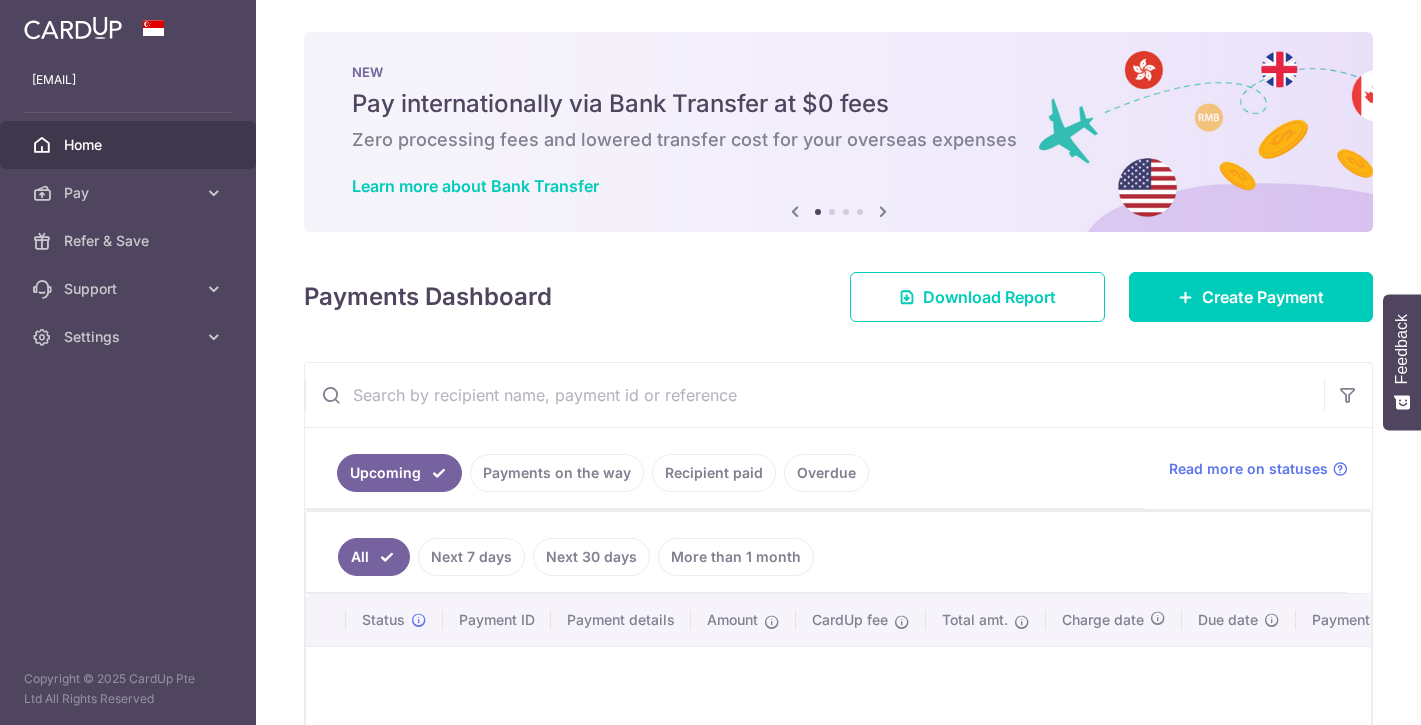 scroll, scrollTop: 0, scrollLeft: 0, axis: both 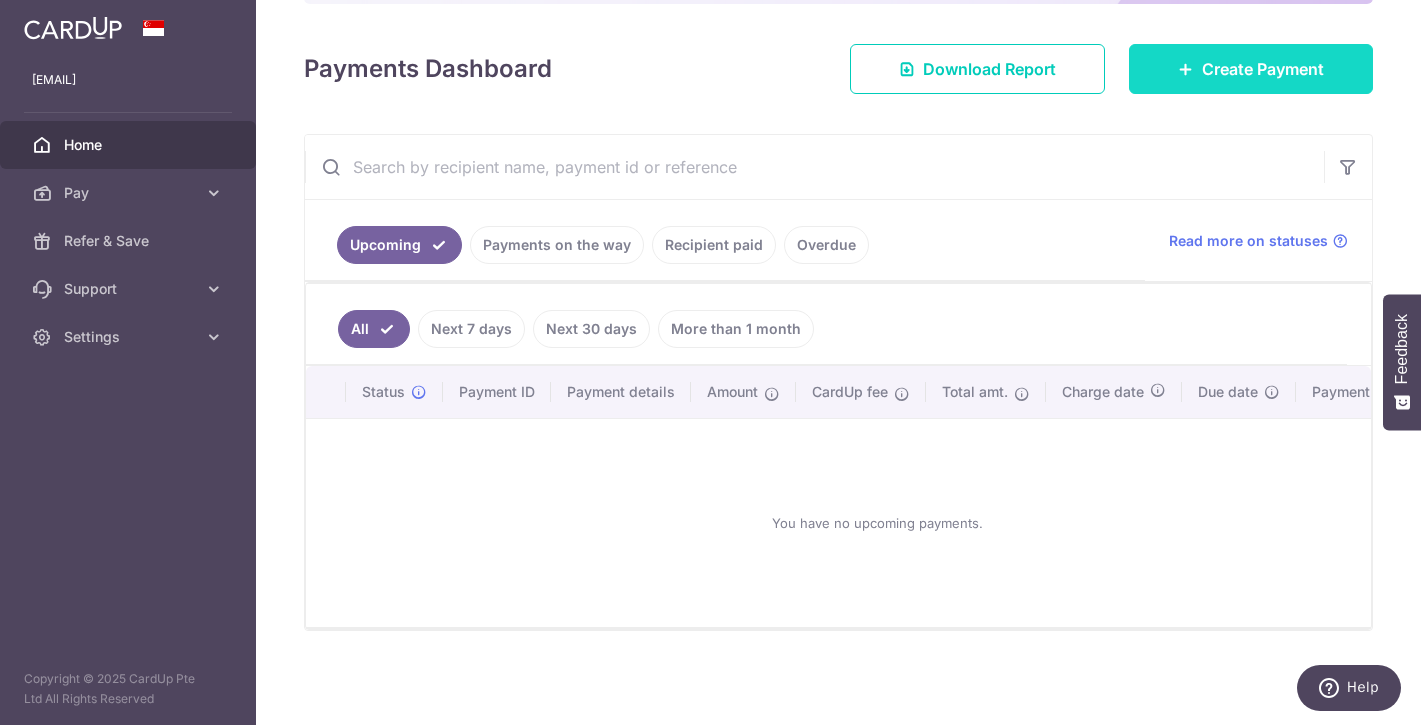 click on "Create Payment" at bounding box center (1263, 69) 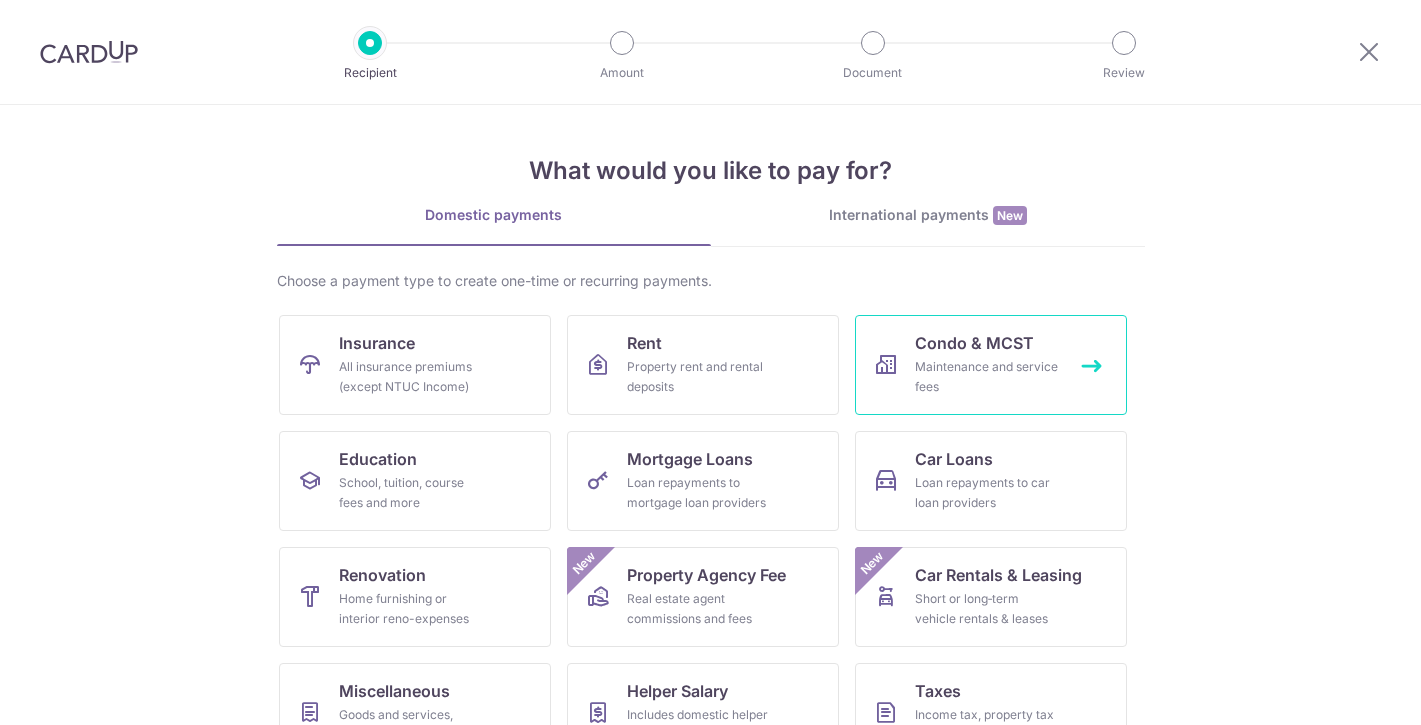scroll, scrollTop: 0, scrollLeft: 0, axis: both 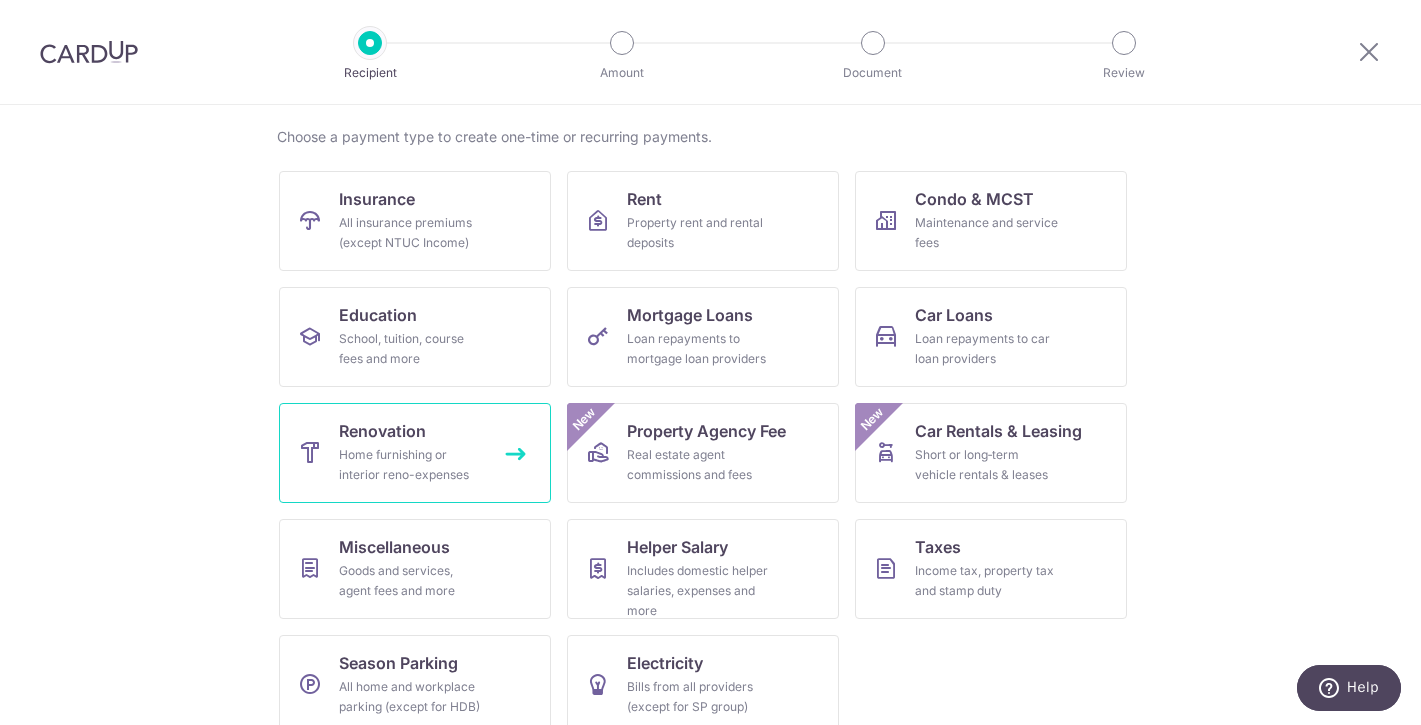 click on "Renovation Home furnishing or interior reno-expenses" at bounding box center (415, 453) 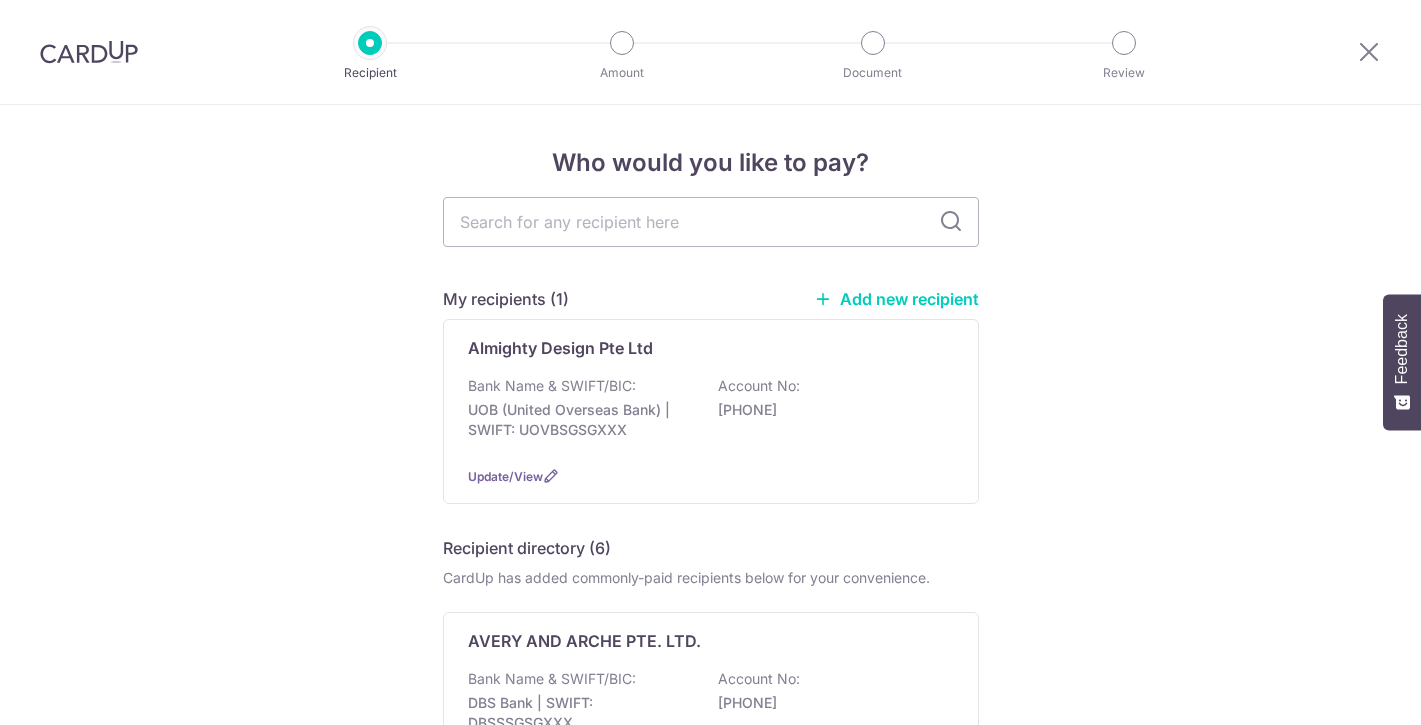scroll, scrollTop: 0, scrollLeft: 0, axis: both 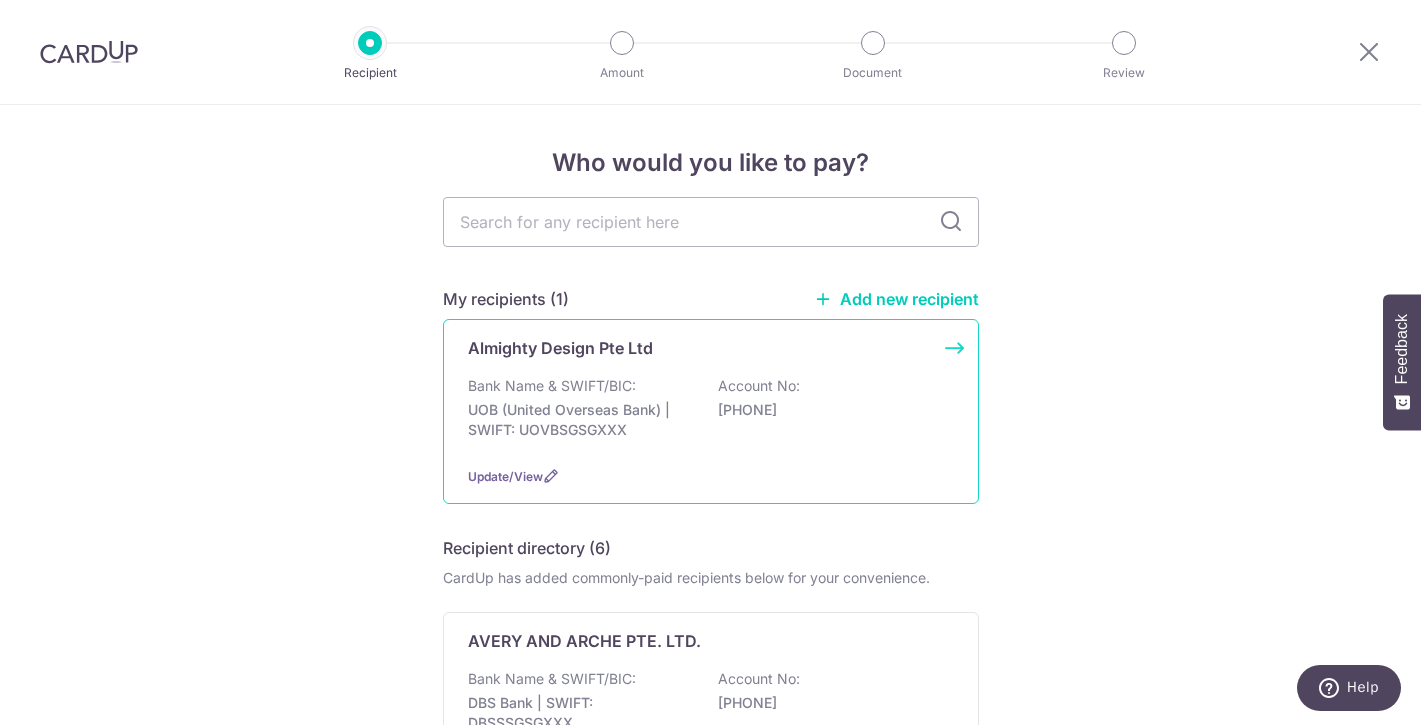 click on "Almighty Design Pte Ltd
Bank Name & SWIFT/BIC:
UOB (United Overseas Bank) | SWIFT: UOVBSGSGXXX
Account No:
3443145662
Update/View" at bounding box center [711, 411] 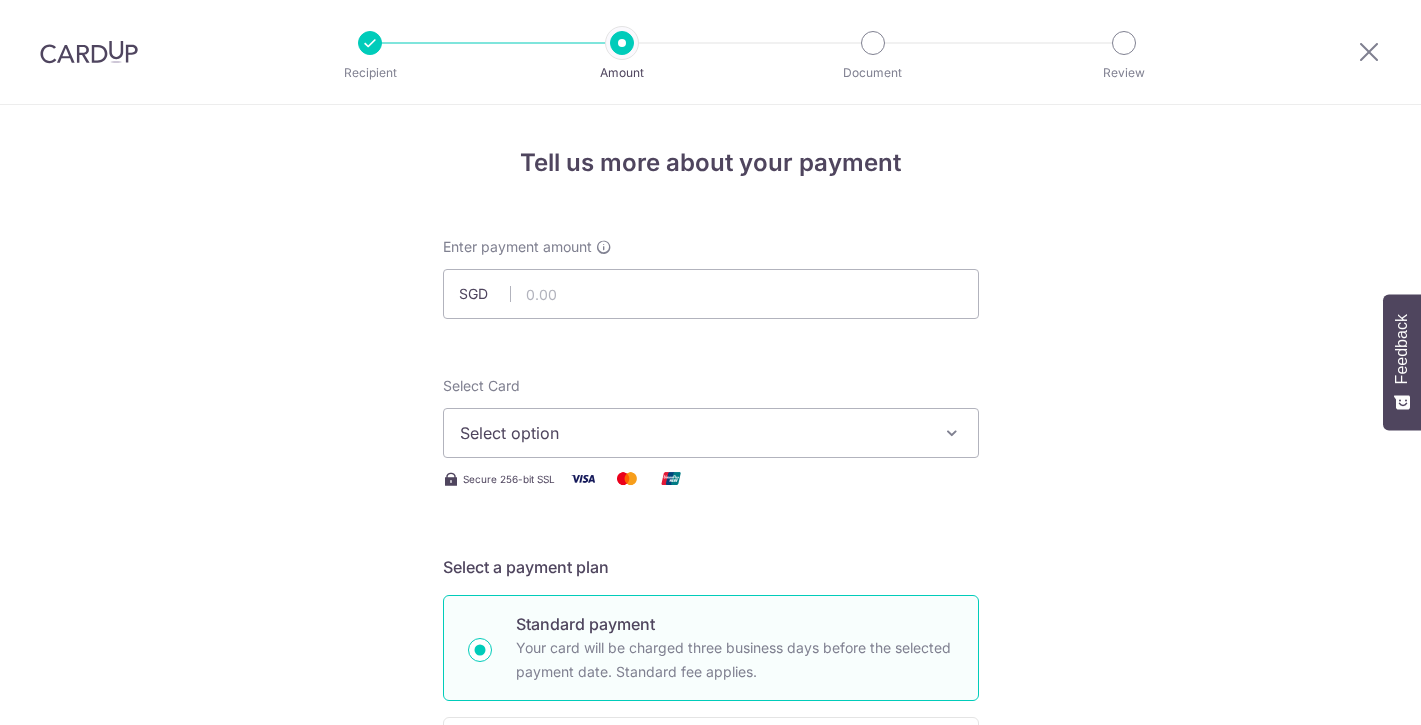 scroll, scrollTop: 0, scrollLeft: 0, axis: both 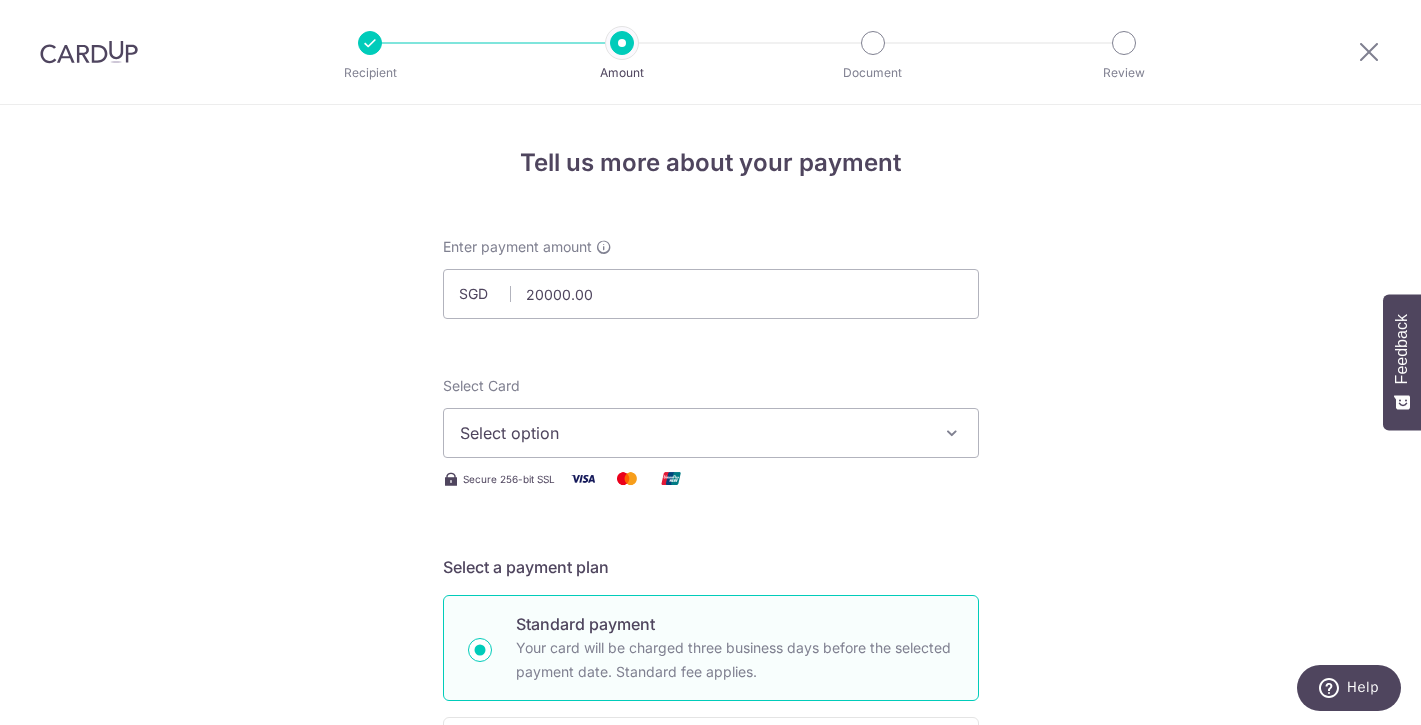 type on "20,000.00" 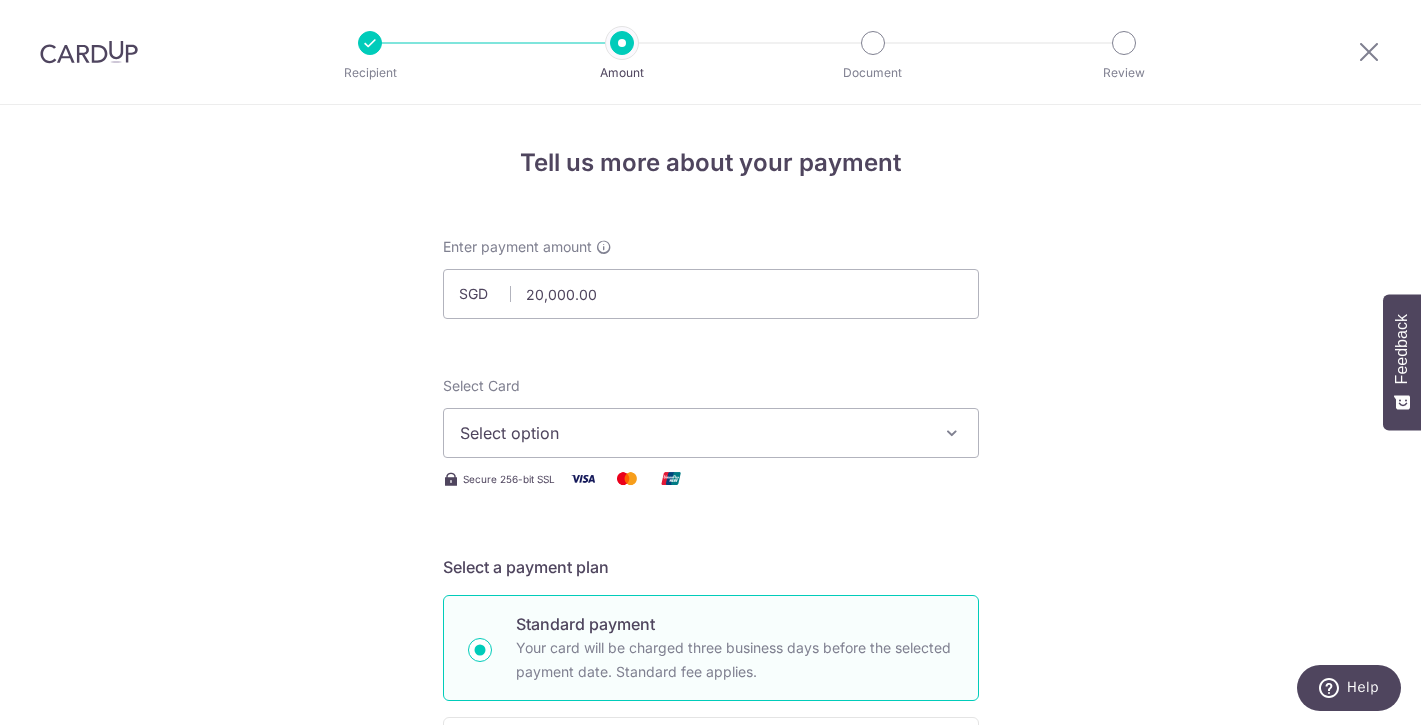 click on "Tell us more about your payment
Enter payment amount
SGD
20,000.00
20000.00
Select Card
Select option
Add credit card
Your Cards
**** 5374
Secure 256-bit SSL
Text
New card details
Card
Secure 256-bit SSL" at bounding box center (710, 1076) 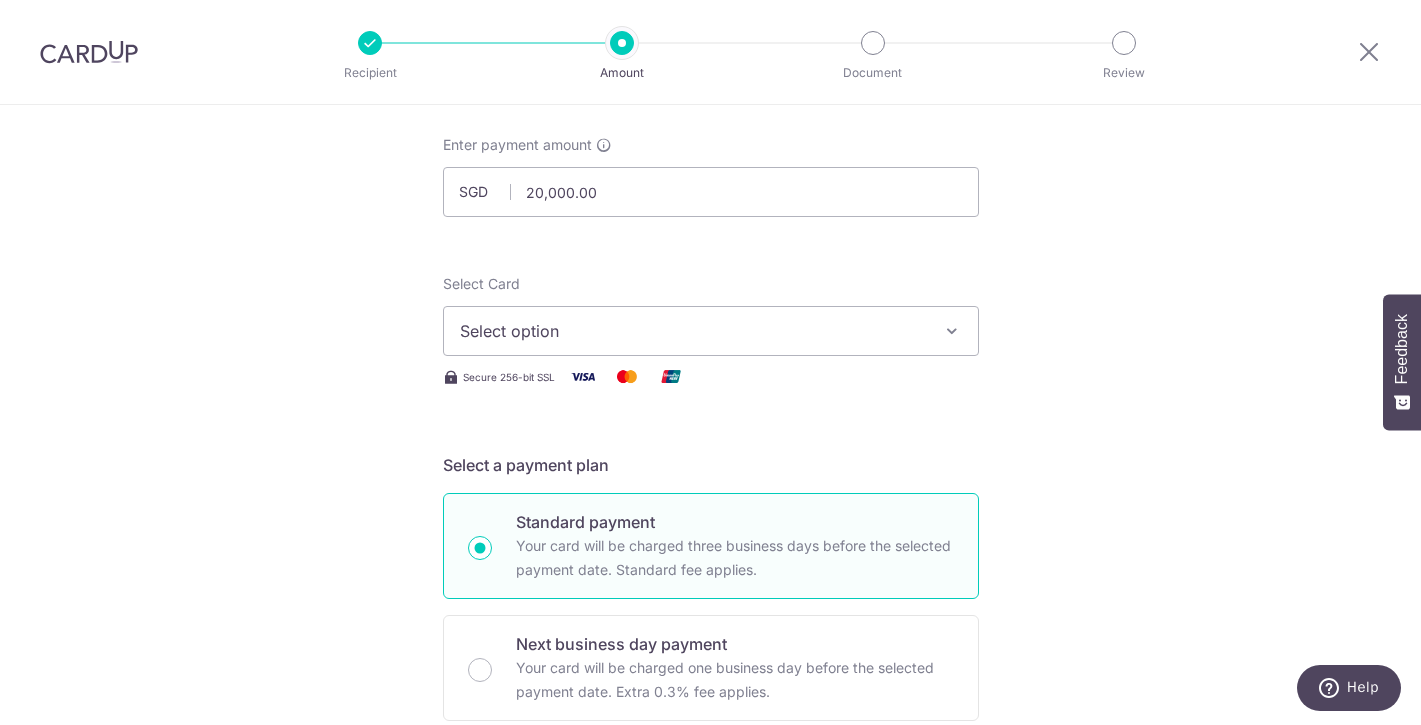 scroll, scrollTop: 131, scrollLeft: 0, axis: vertical 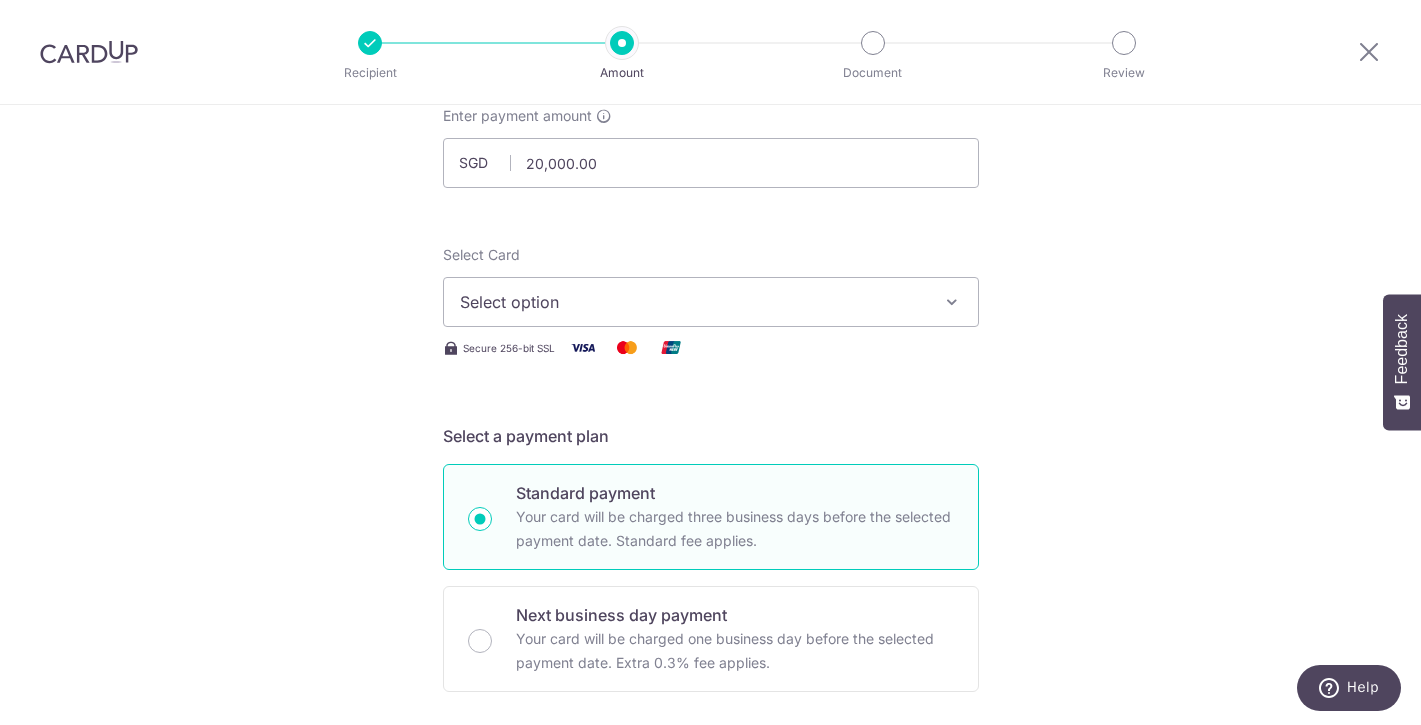 click on "Select option" at bounding box center [693, 302] 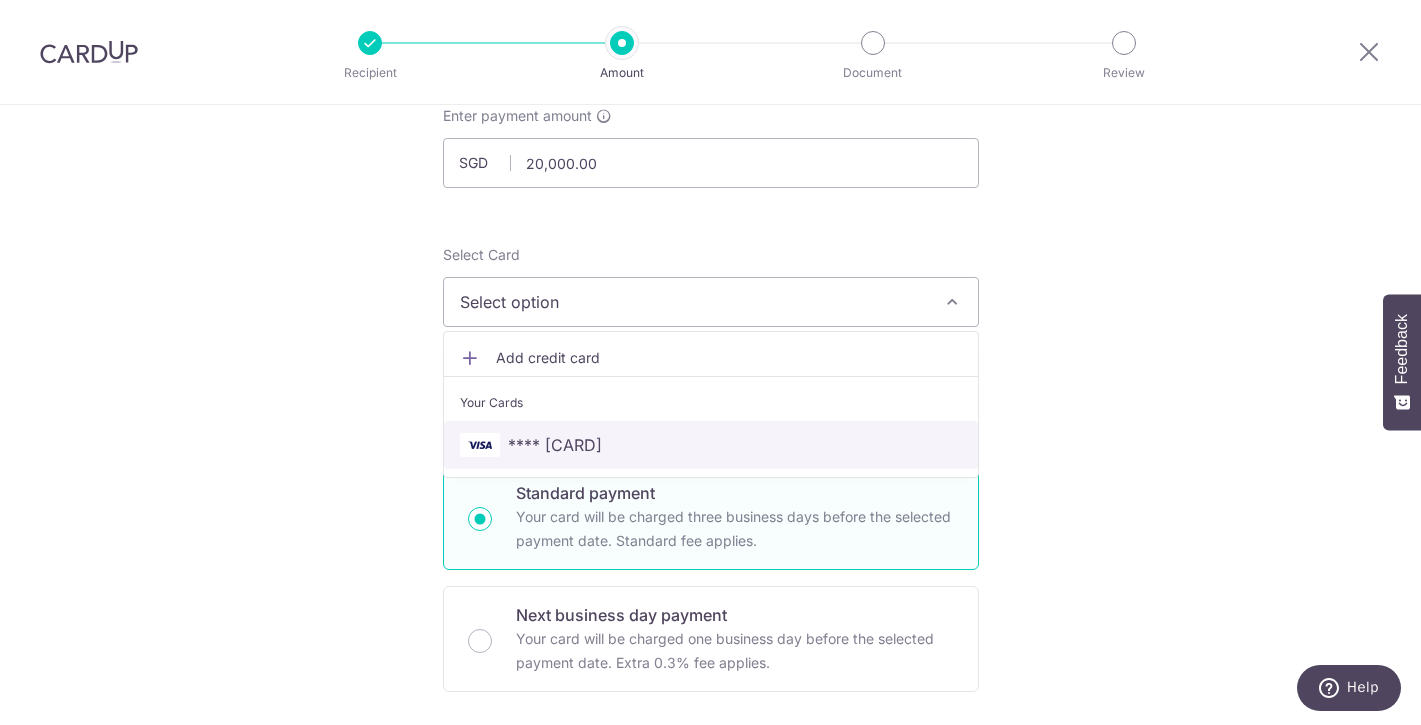 click on "**** [CARD]" at bounding box center (555, 445) 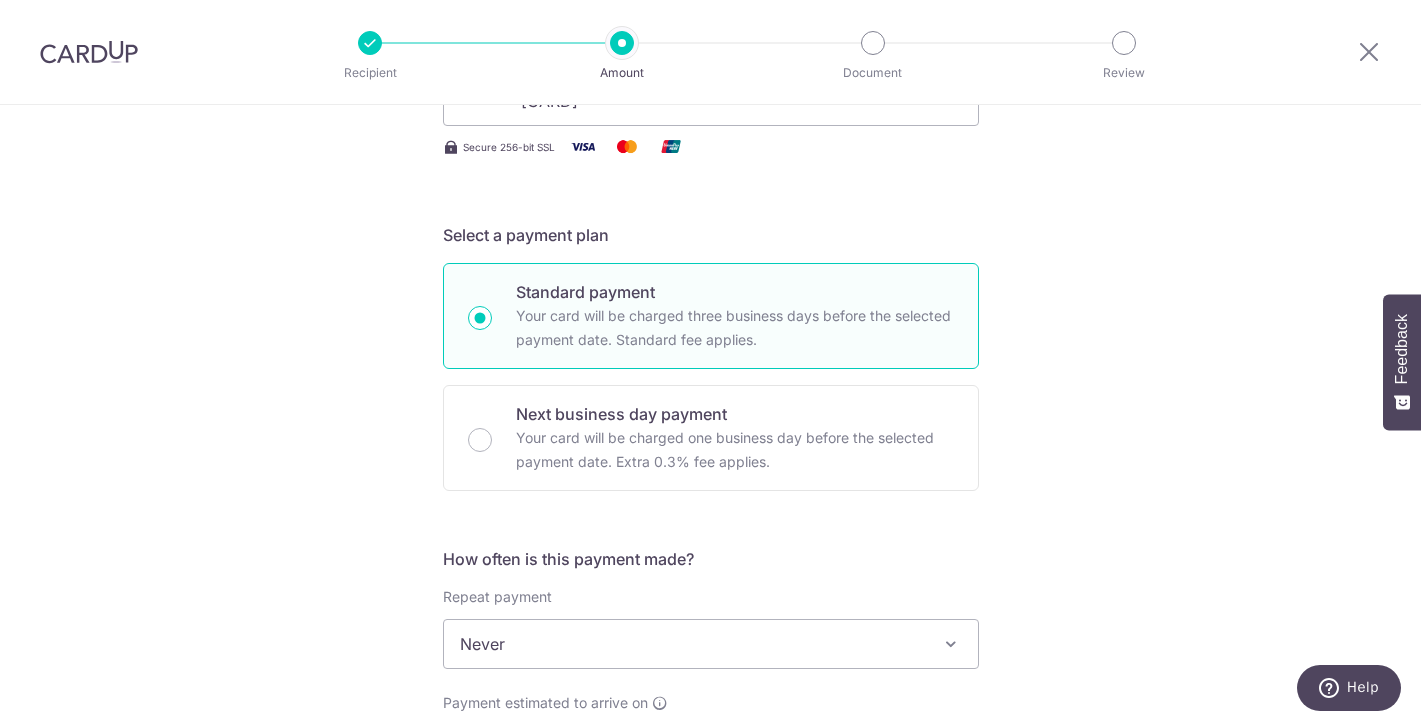 click on "Tell us more about your payment
Enter payment amount
SGD
20,000.00
20000.00
Select Card
**** 5374
Add credit card
Your Cards
**** 5374
Secure 256-bit SSL
Text
New card details
Card
Secure 256-bit SSL" at bounding box center [710, 744] 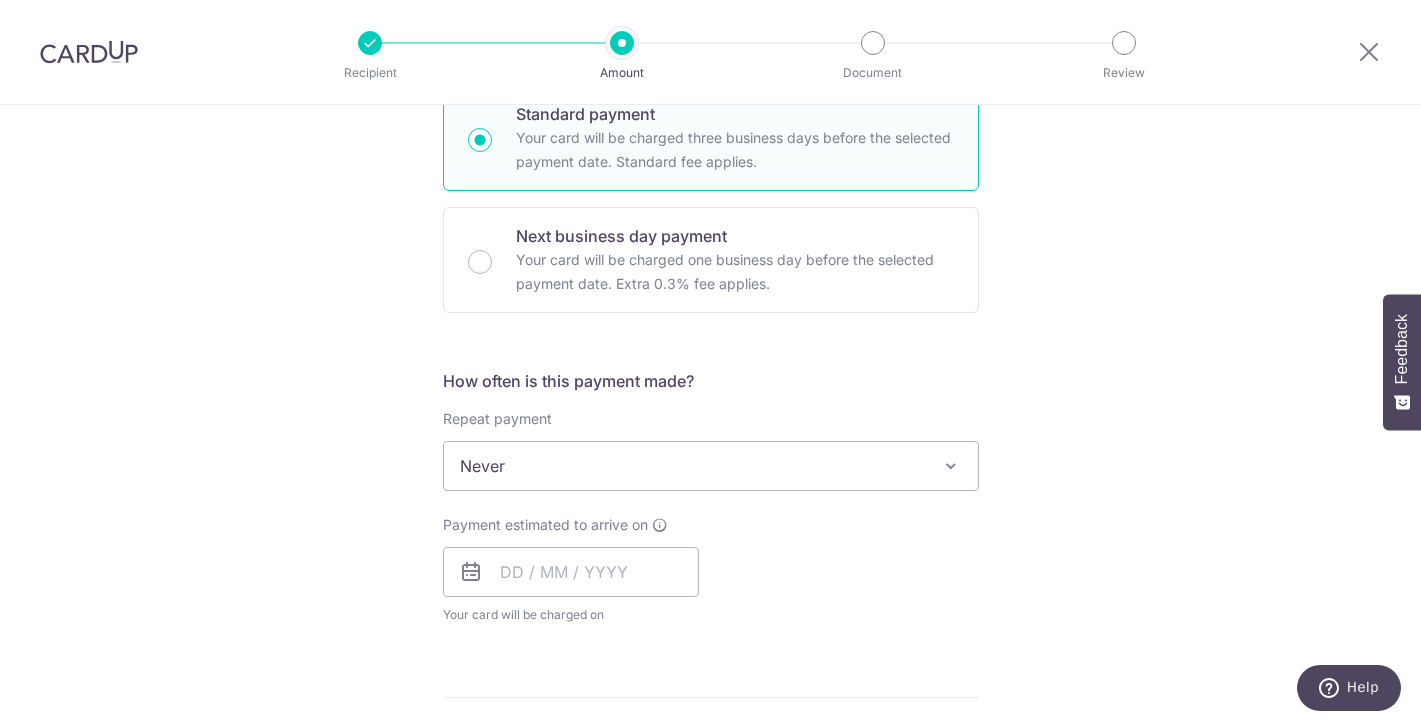scroll, scrollTop: 552, scrollLeft: 0, axis: vertical 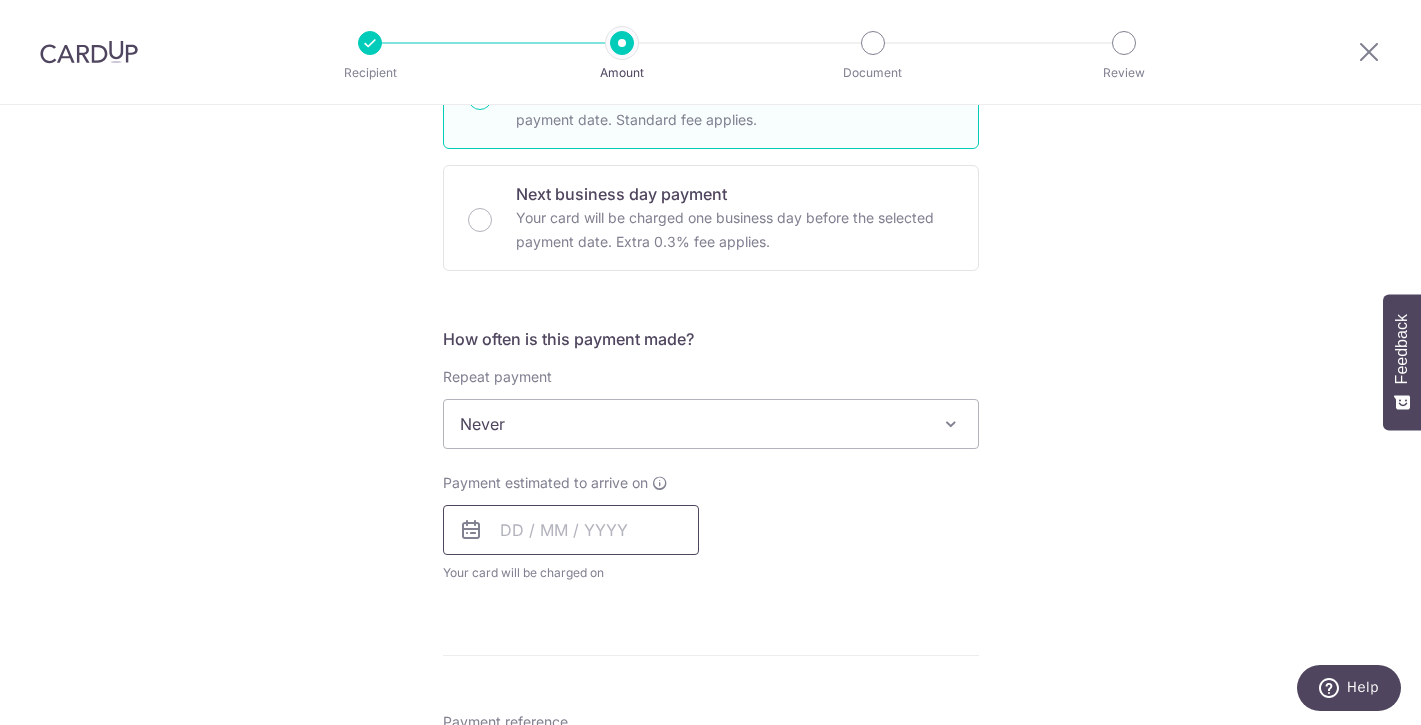 click at bounding box center [571, 530] 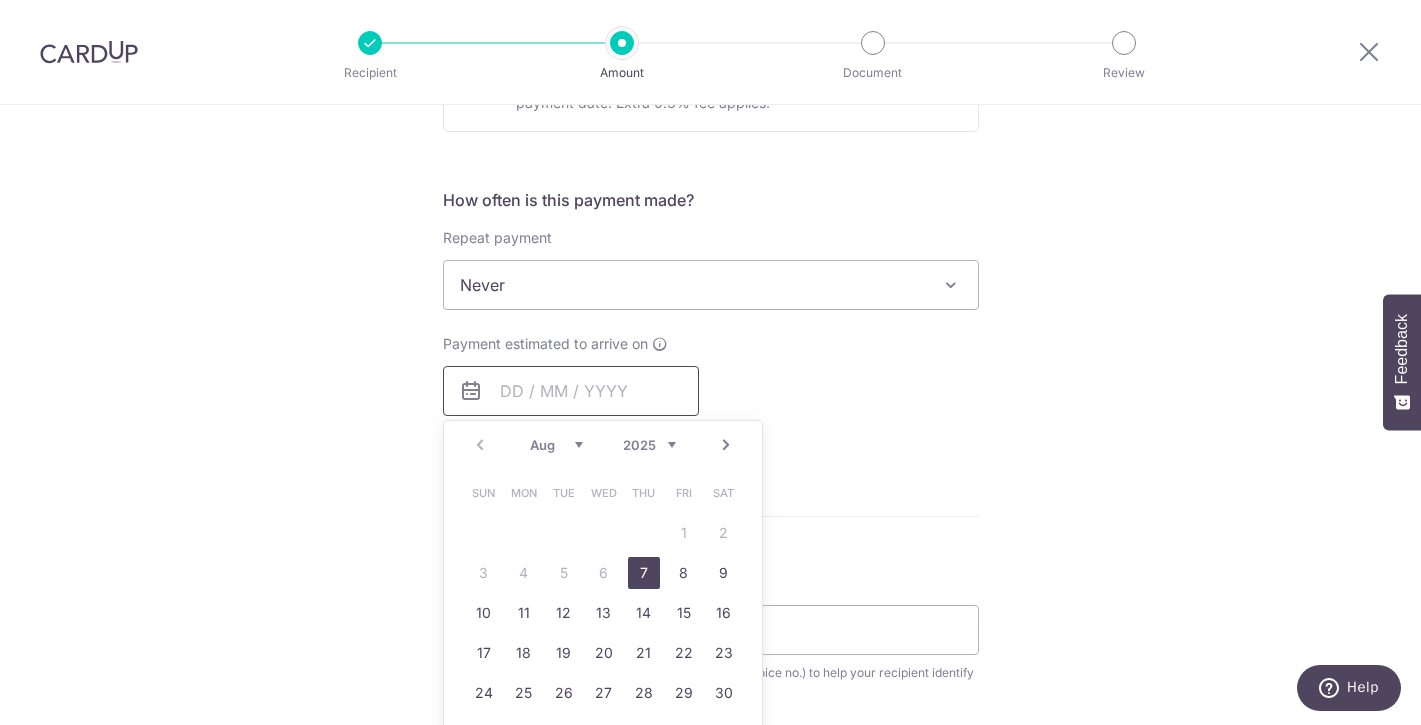 scroll, scrollTop: 720, scrollLeft: 0, axis: vertical 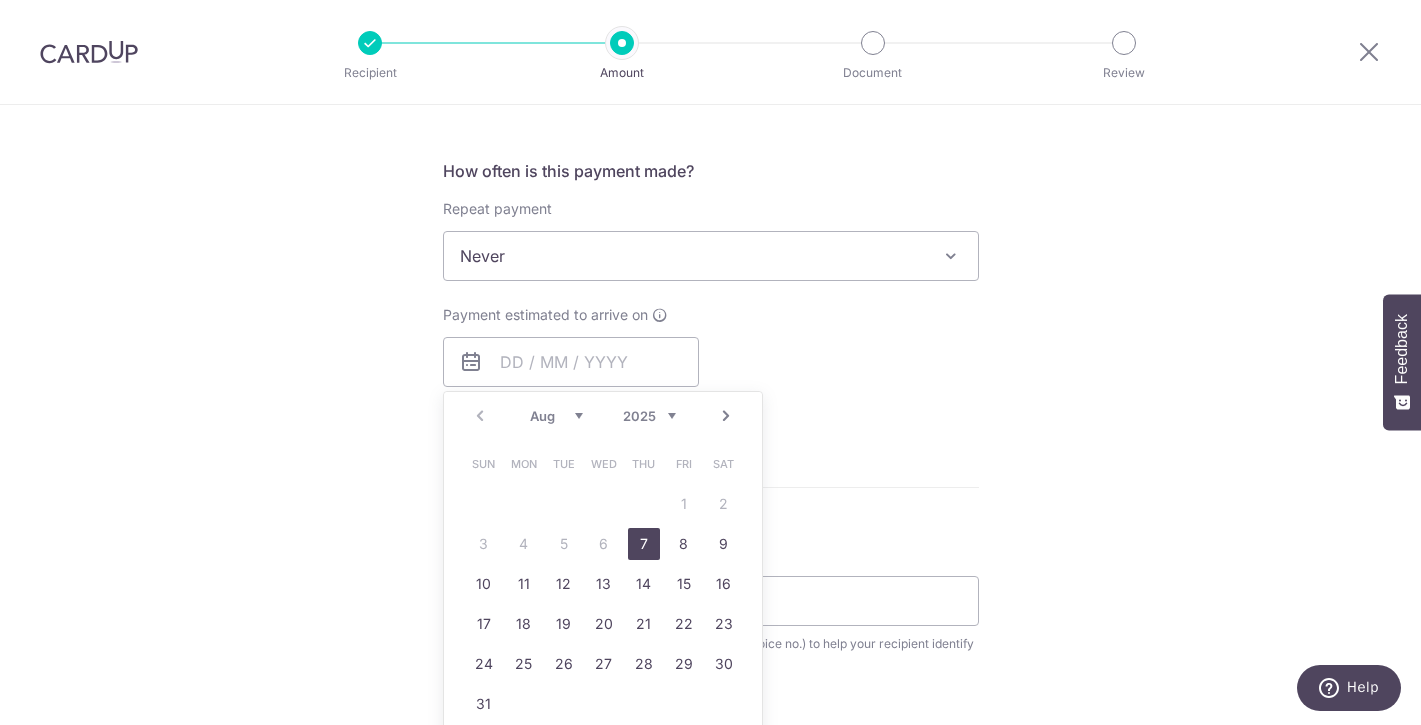 click on "7" at bounding box center (644, 544) 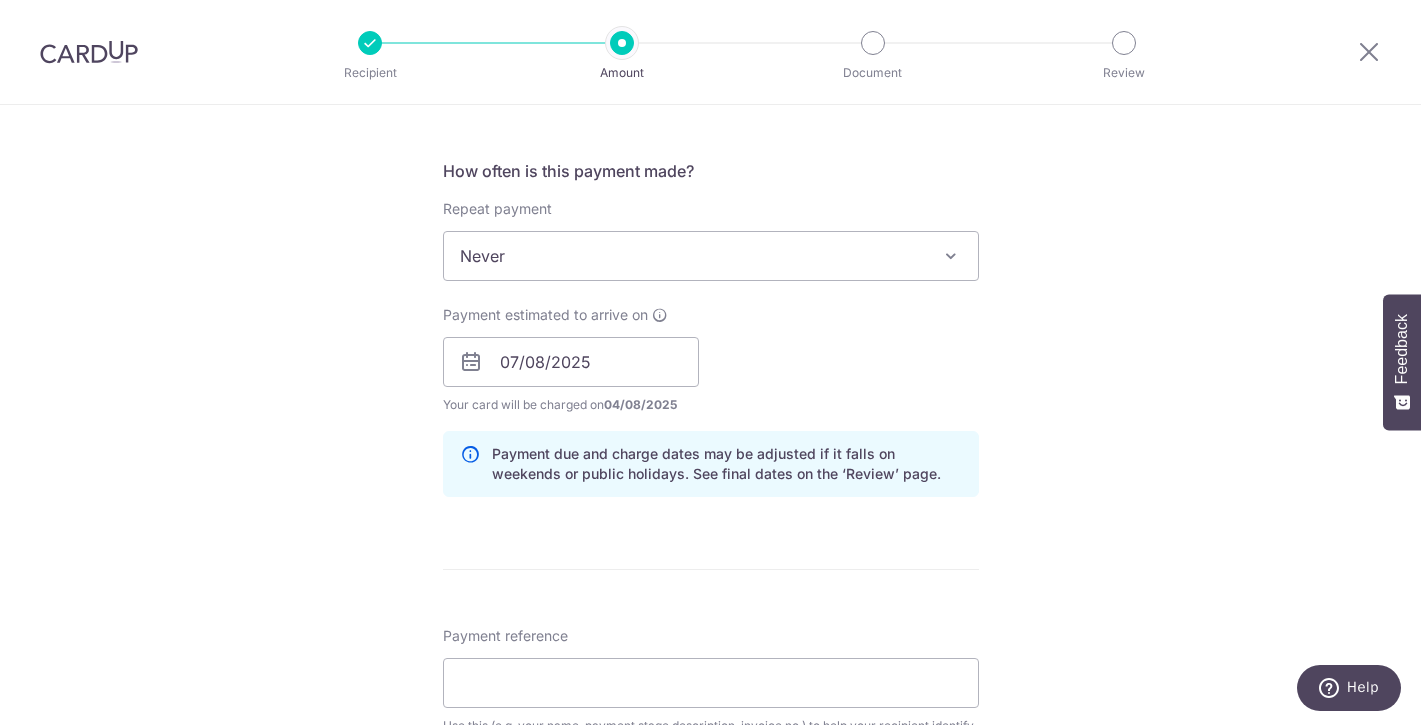 click on "Tell us more about your payment
Enter payment amount
SGD
20,000.00
20000.00
Select Card
**** 5374
Add credit card
Your Cards
**** 5374
Secure 256-bit SSL
Text
New card details
Card
Secure 256-bit SSL" at bounding box center (710, 397) 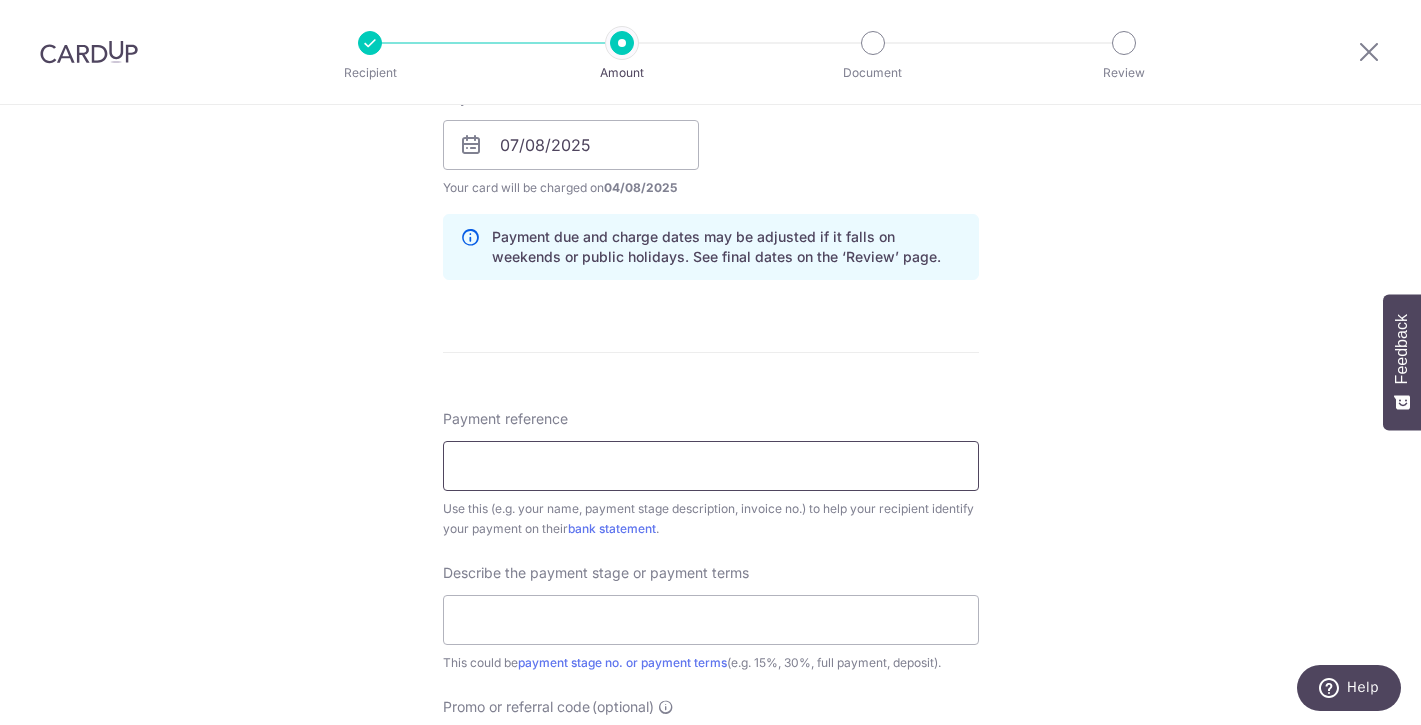 scroll, scrollTop: 1014, scrollLeft: 0, axis: vertical 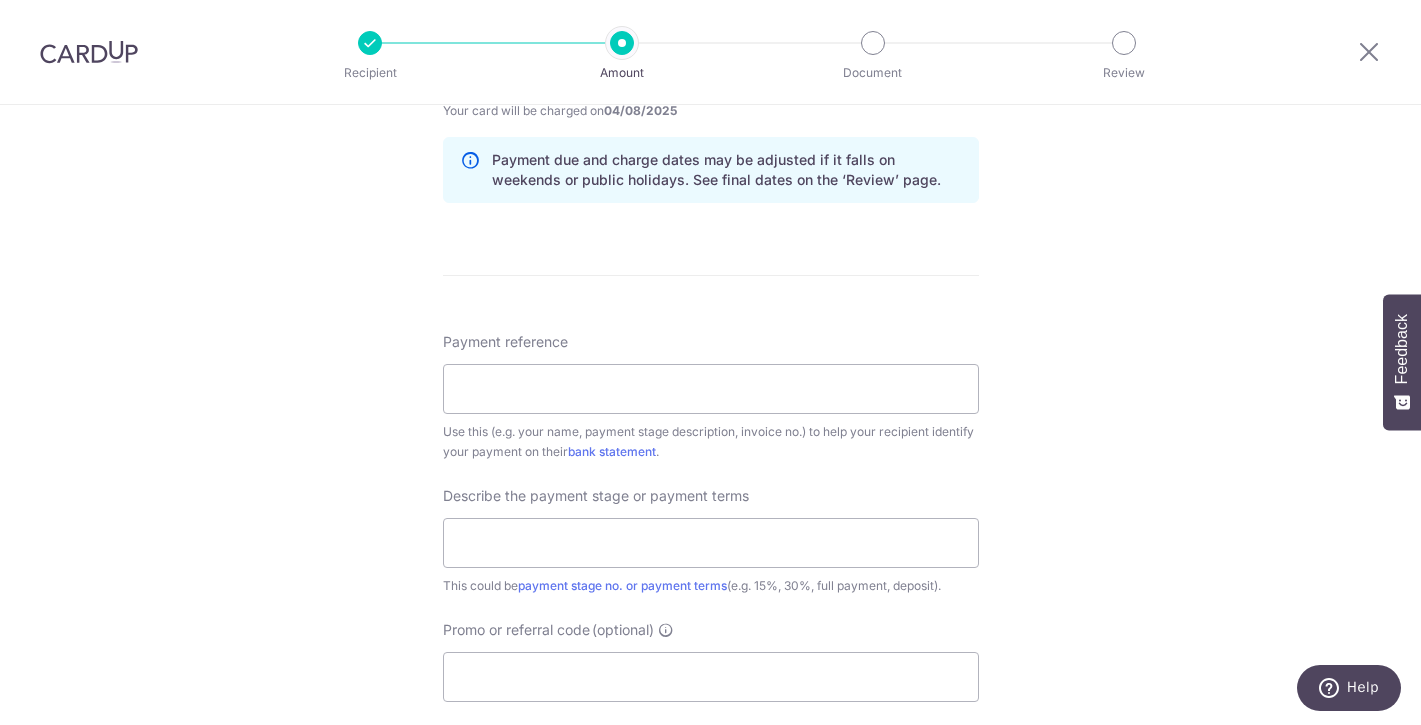 click on "Payment reference
Use this (e.g. your name, payment stage description, invoice no.) to help your recipient identify your payment on their  bank statement ." at bounding box center [711, 397] 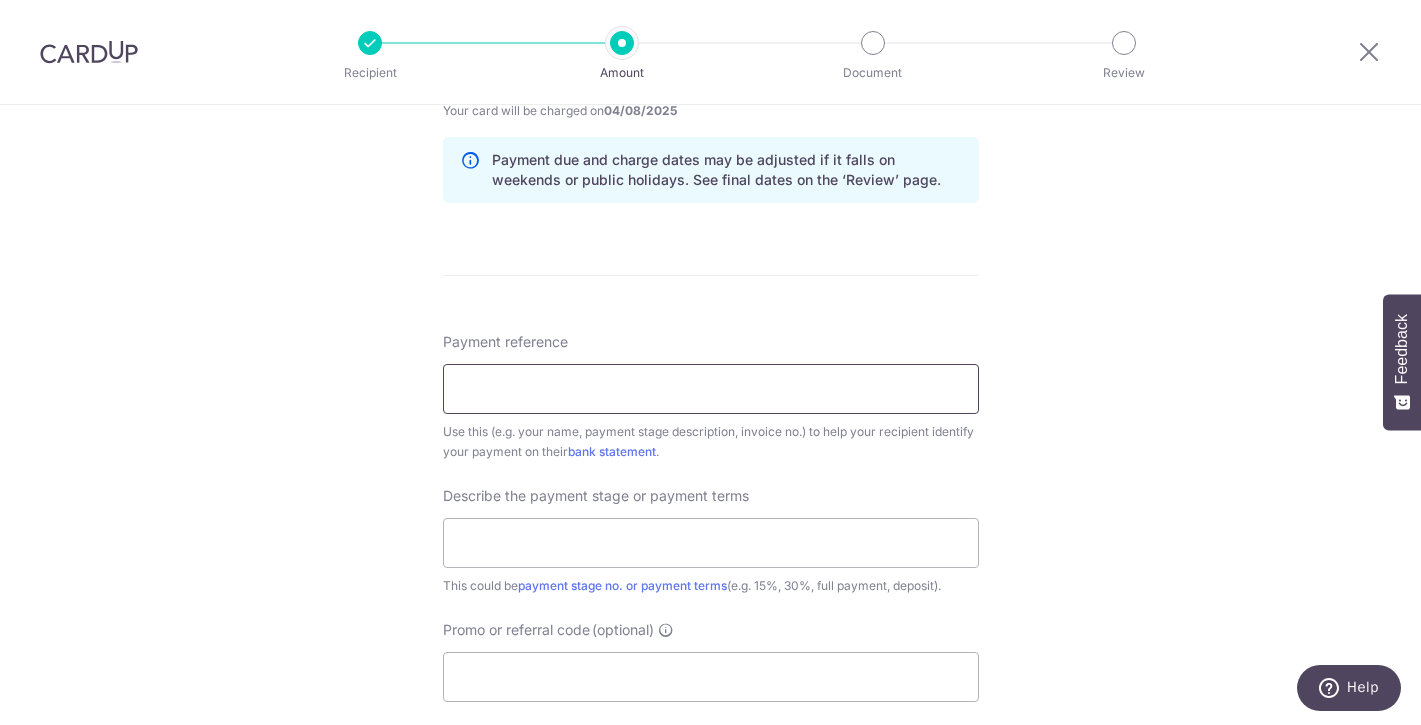 click on "Payment reference" at bounding box center (711, 389) 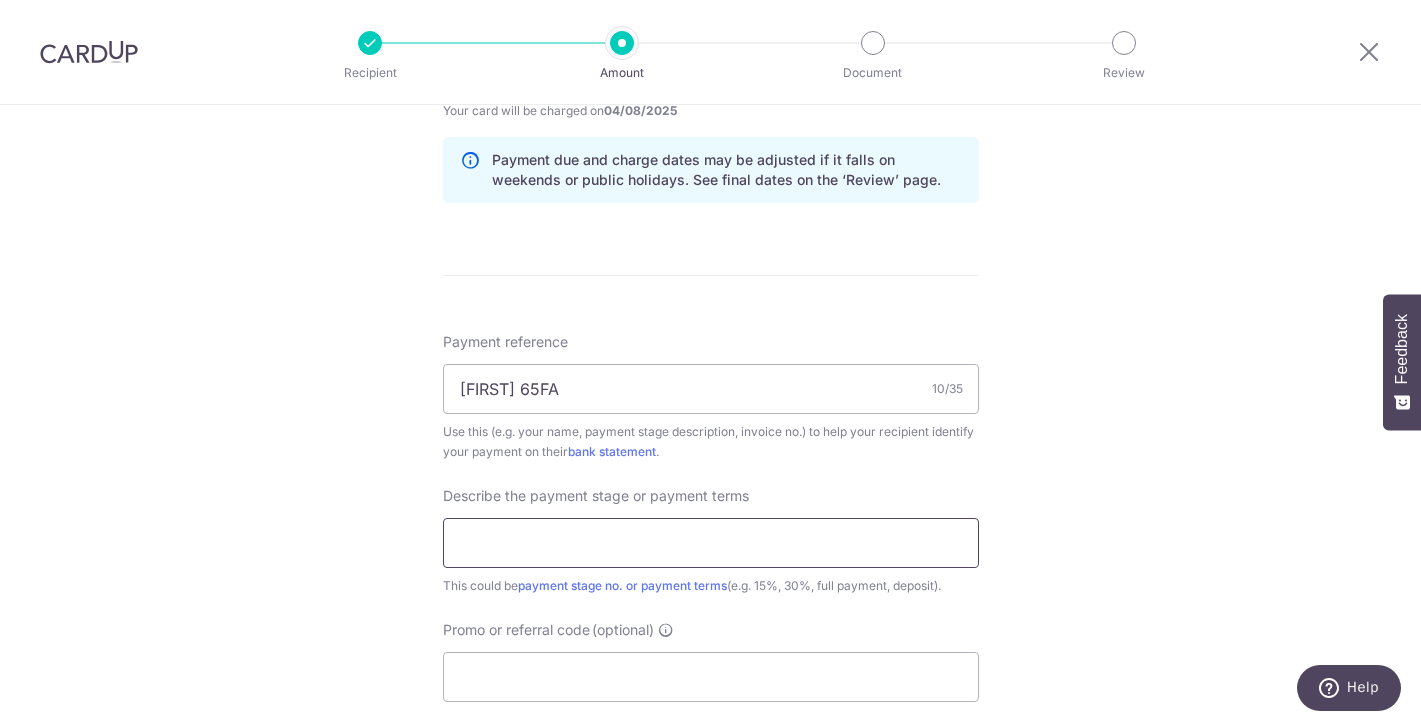 click at bounding box center (711, 543) 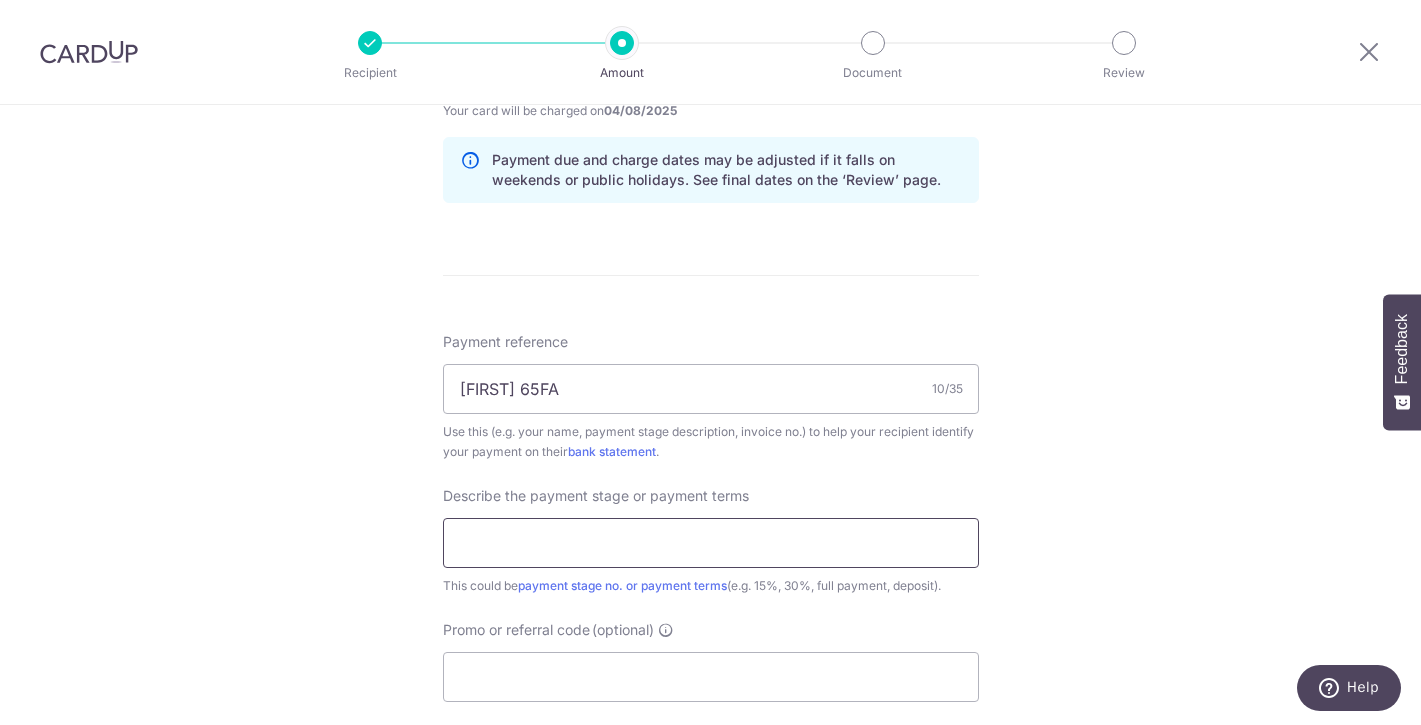 type on "65FA 20K BCA" 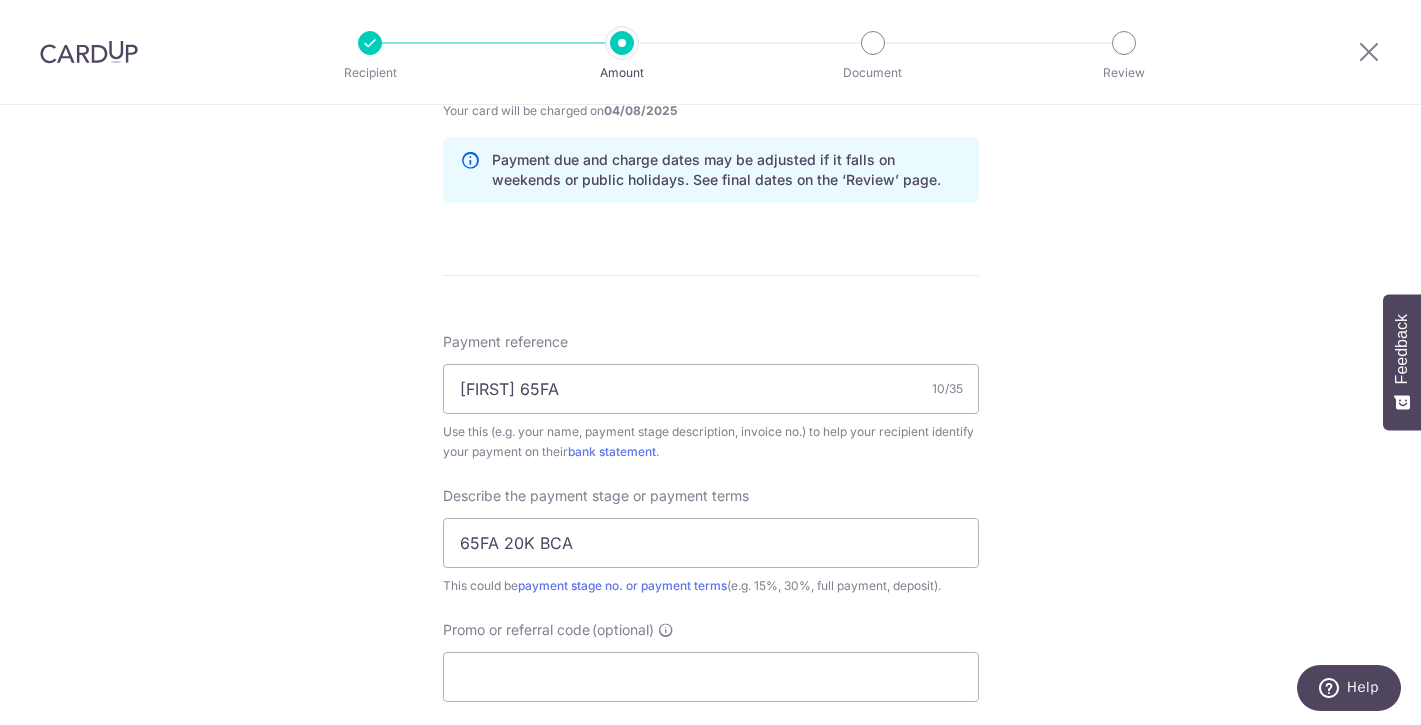 click on "Tell us more about your payment
Enter payment amount
SGD
20,000.00
20000.00
Select Card
**** 5374
Add credit card
Your Cards
**** 5374
Secure 256-bit SSL
Text
New card details
Card
Secure 256-bit SSL" at bounding box center (710, 103) 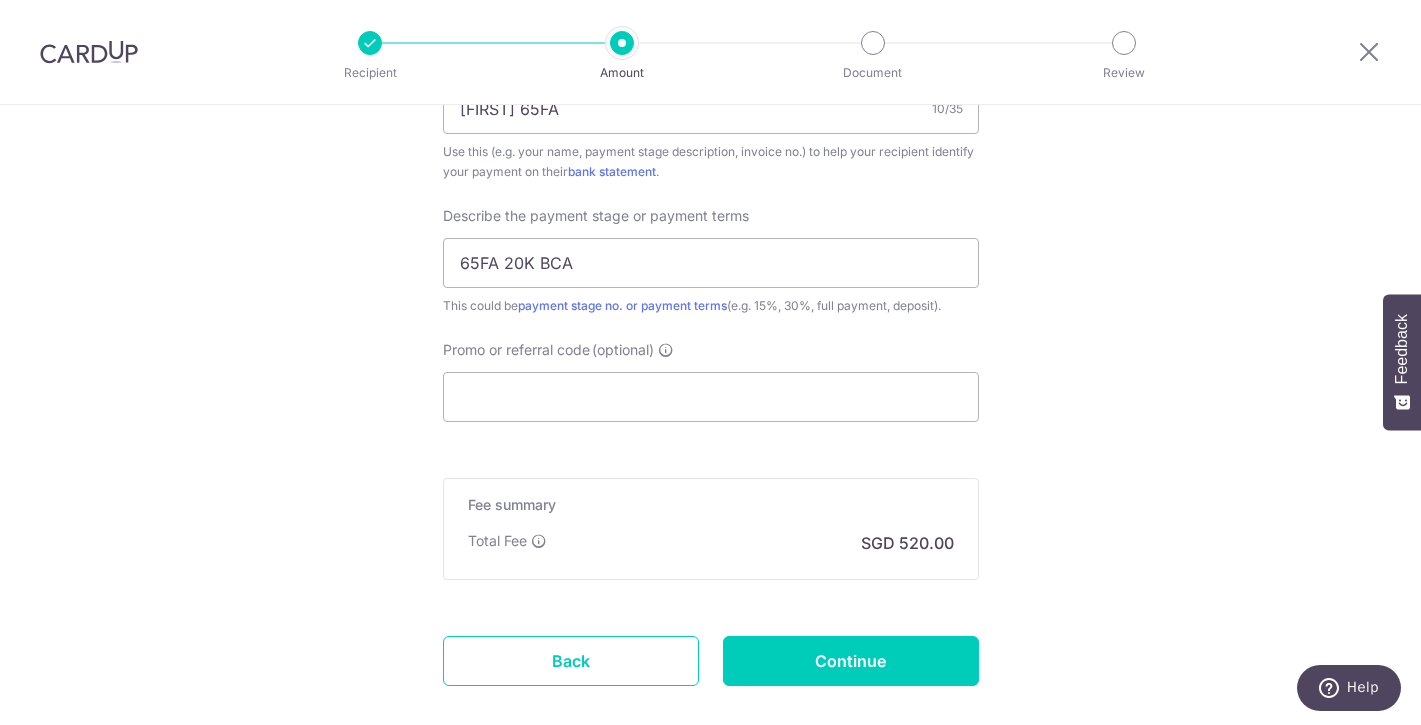 scroll, scrollTop: 1295, scrollLeft: 0, axis: vertical 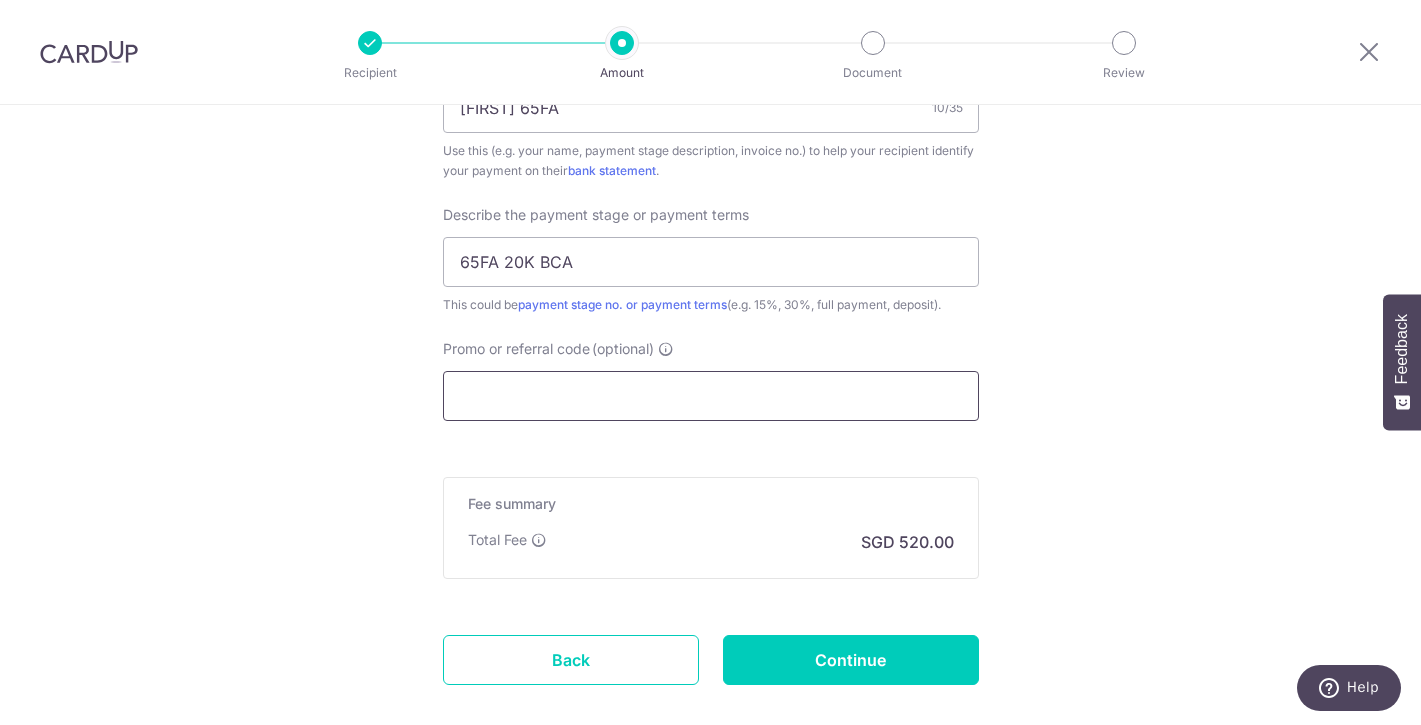 click on "Promo or referral code
(optional)" at bounding box center (711, 396) 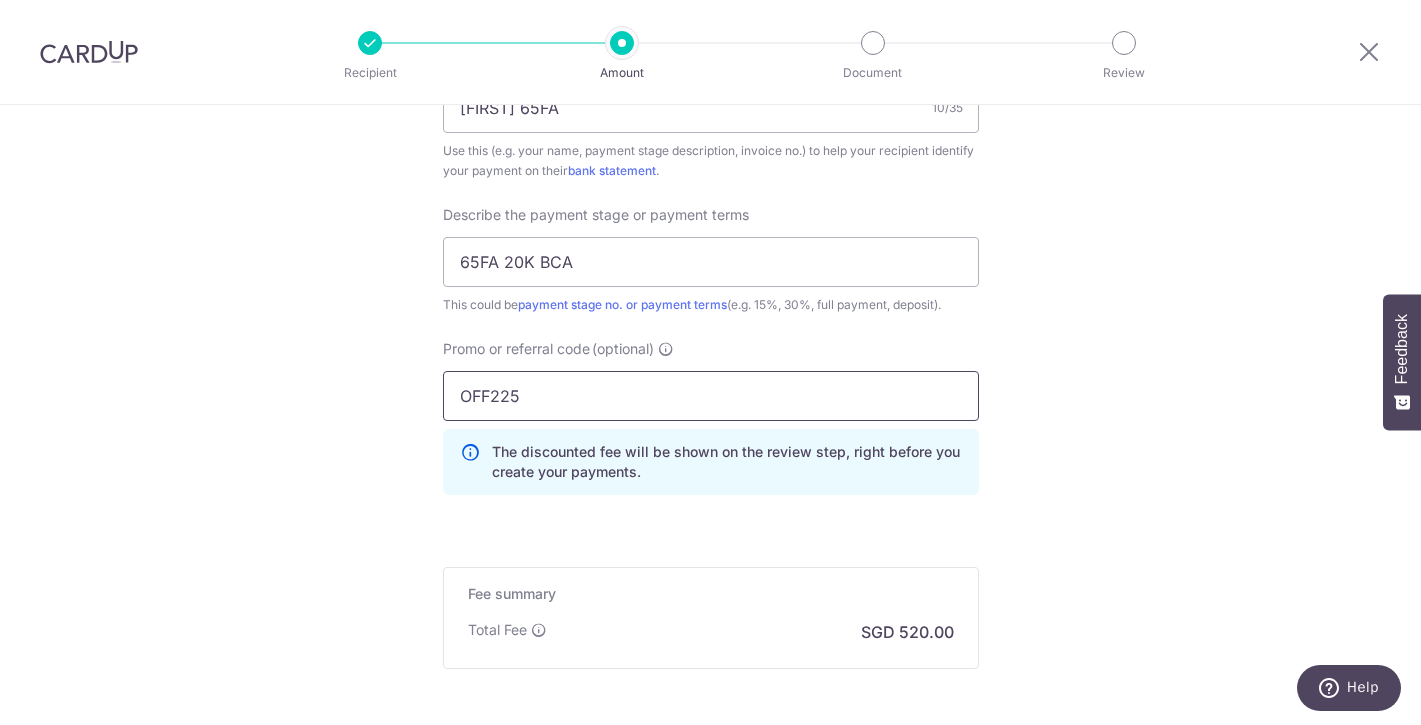 type on "OFF225" 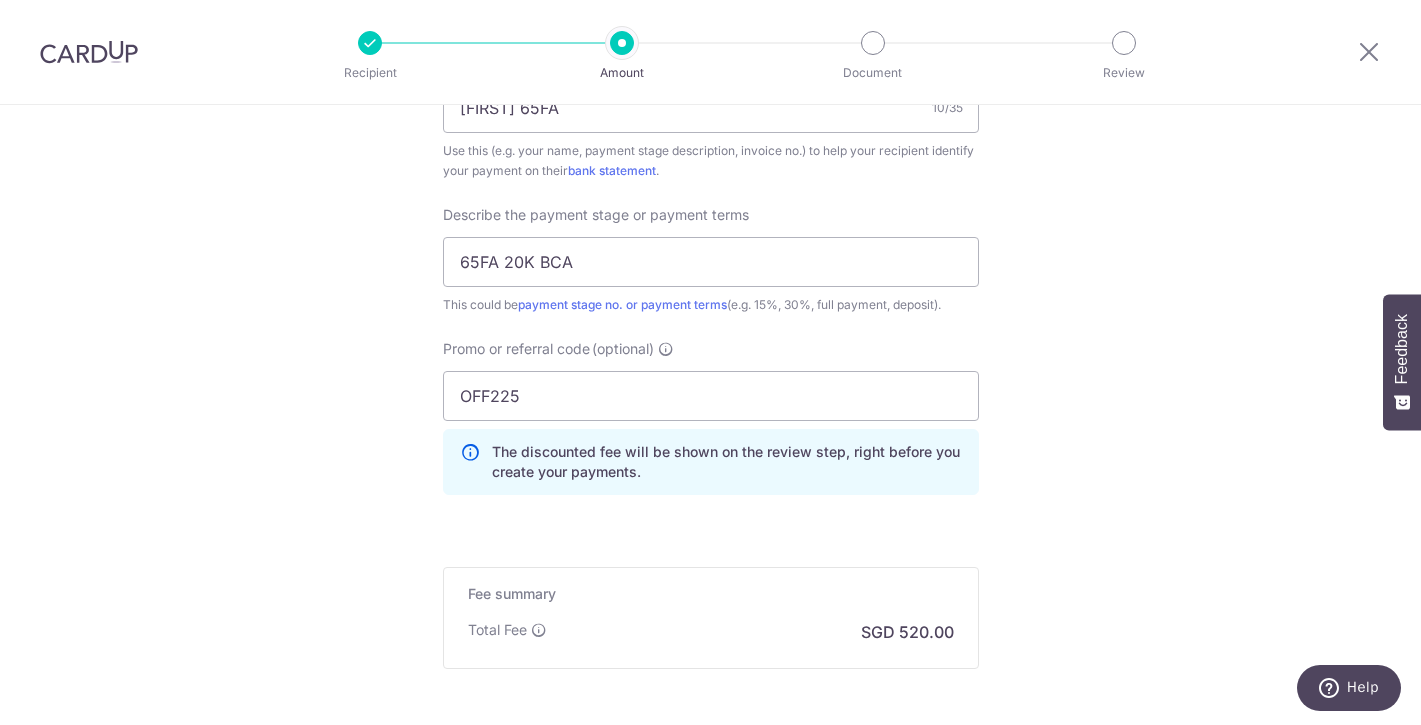 click on "Tell us more about your payment
Enter payment amount
SGD
20,000.00
20000.00
Select Card
**** 5374
Add credit card
Your Cards
**** 5374
Secure 256-bit SSL
Text
New card details
Card
Secure 256-bit SSL" at bounding box center (710, -133) 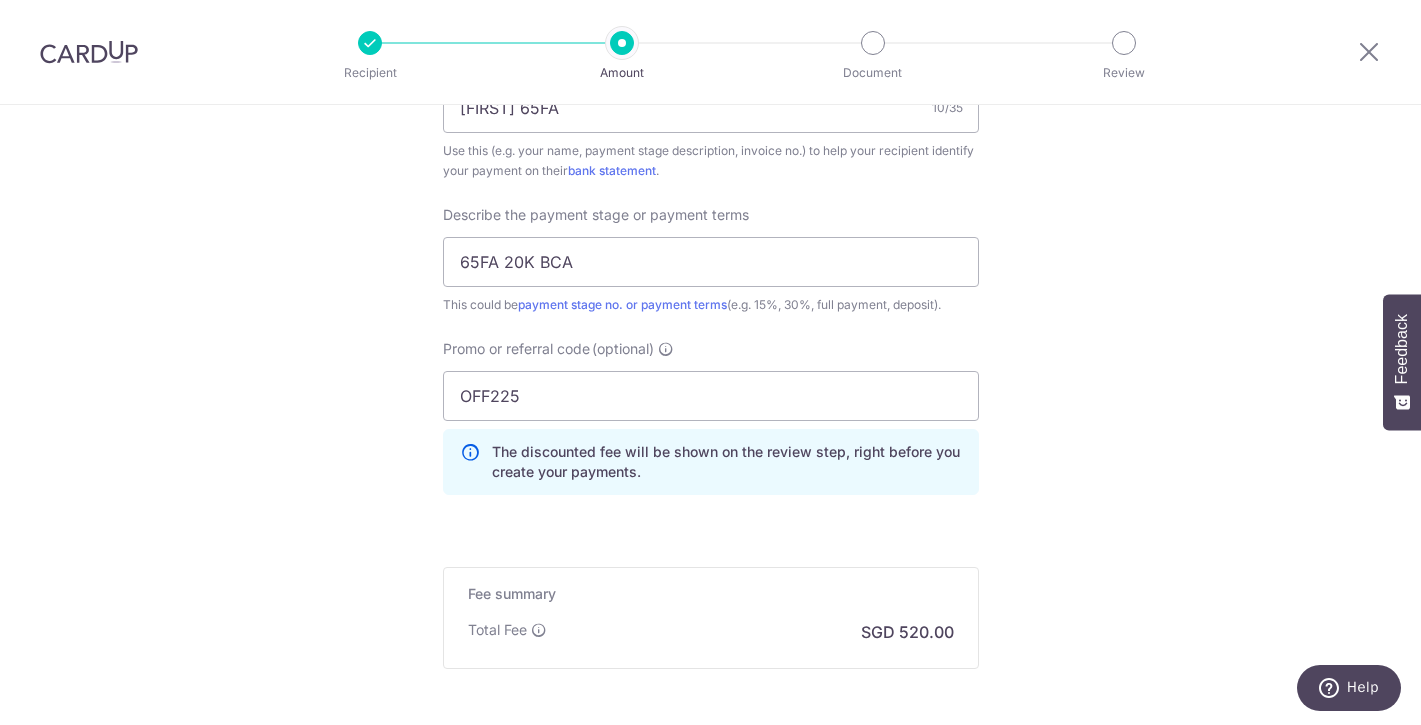 click on "Tell us more about your payment
Enter payment amount
SGD
20,000.00
20000.00
Select Card
**** 5374
Add credit card
Your Cards
**** 5374
Secure 256-bit SSL
Text
New card details
Card
Secure 256-bit SSL" at bounding box center [710, -133] 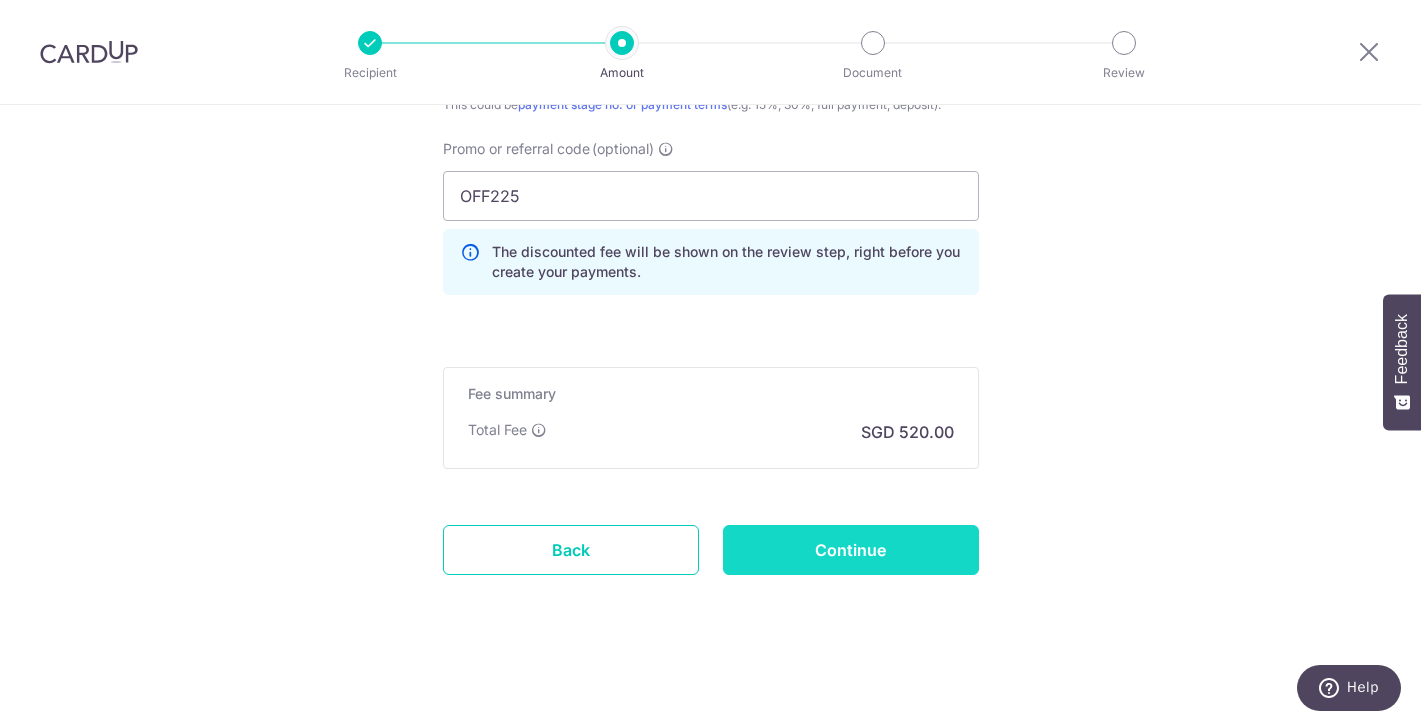 click on "Continue" at bounding box center [851, 550] 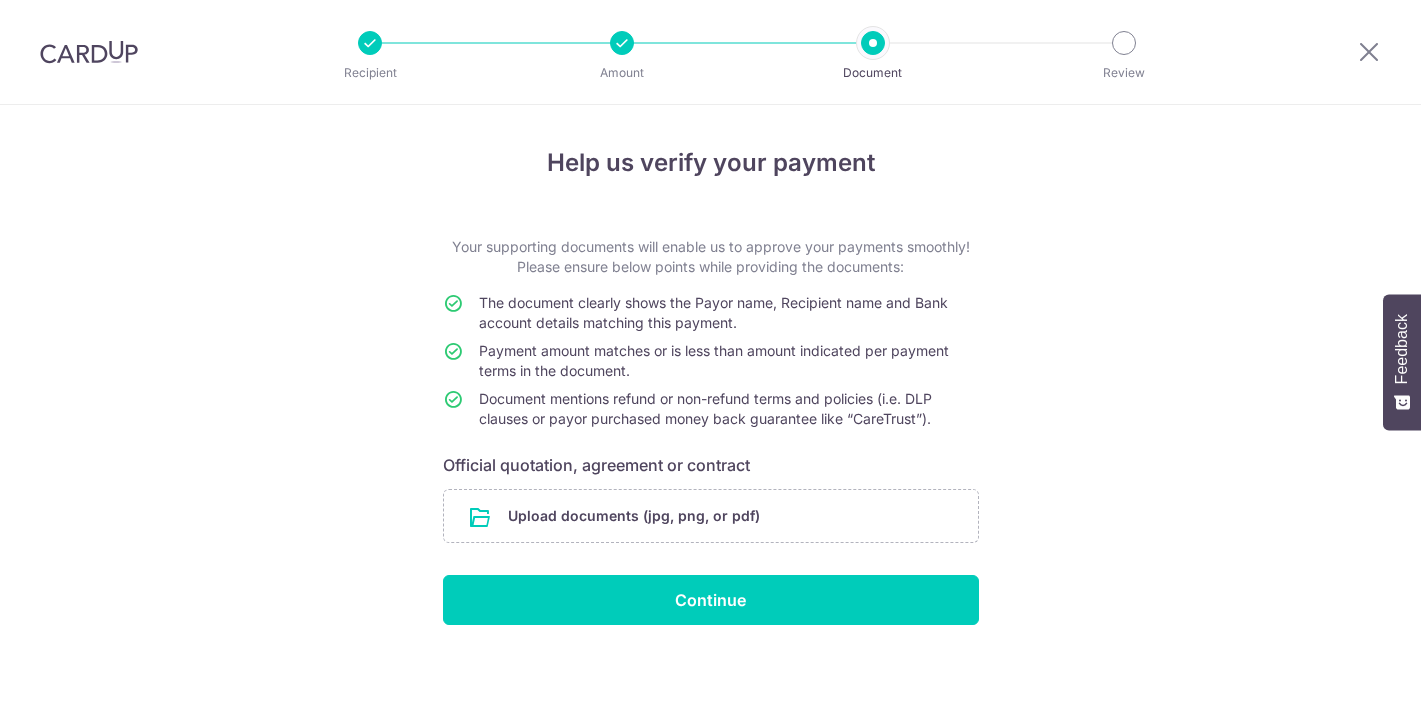 scroll, scrollTop: 0, scrollLeft: 0, axis: both 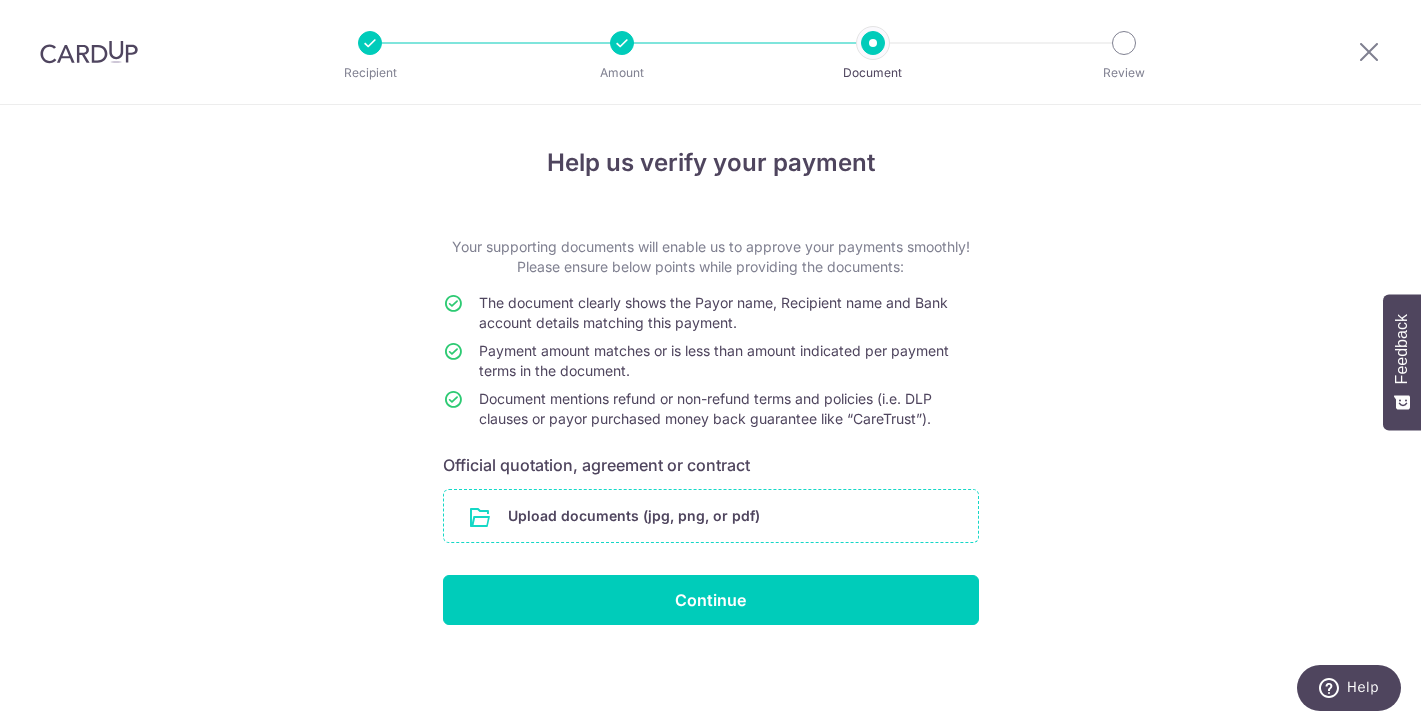 click at bounding box center [711, 516] 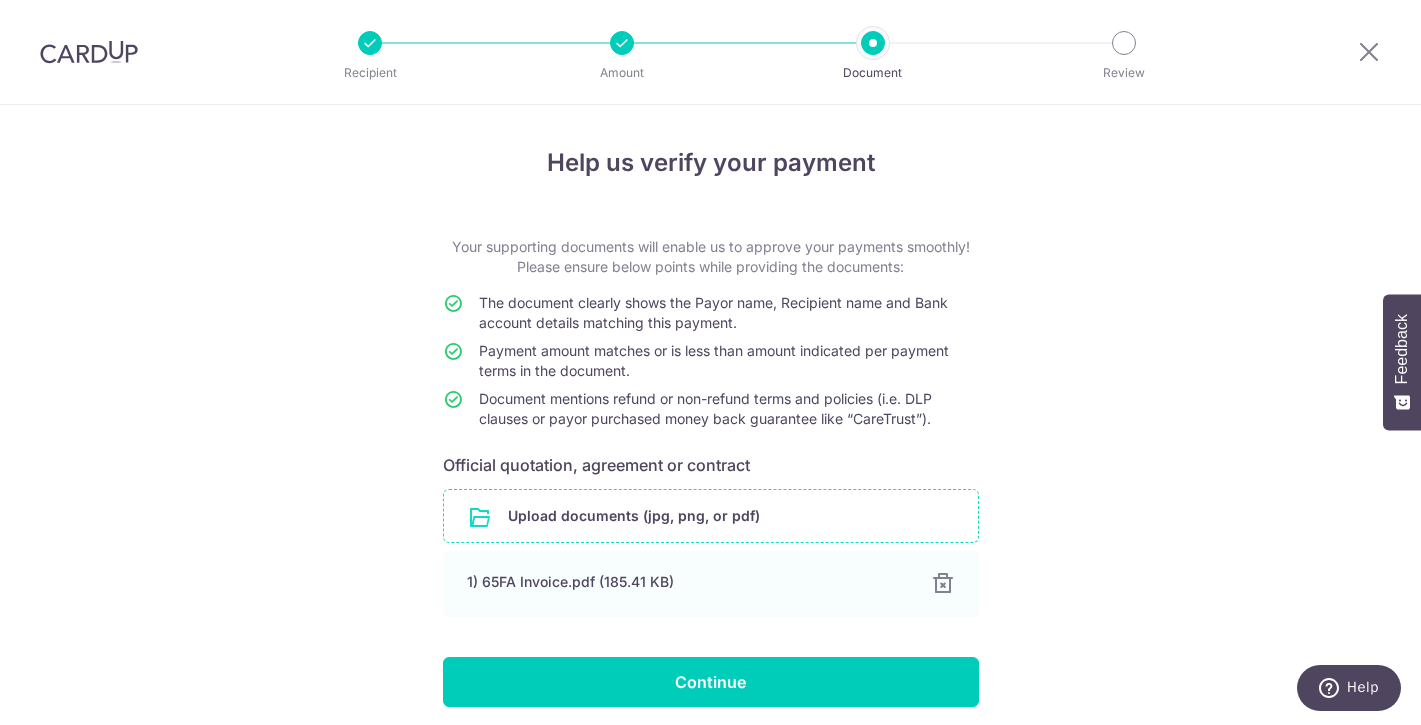 scroll, scrollTop: 76, scrollLeft: 0, axis: vertical 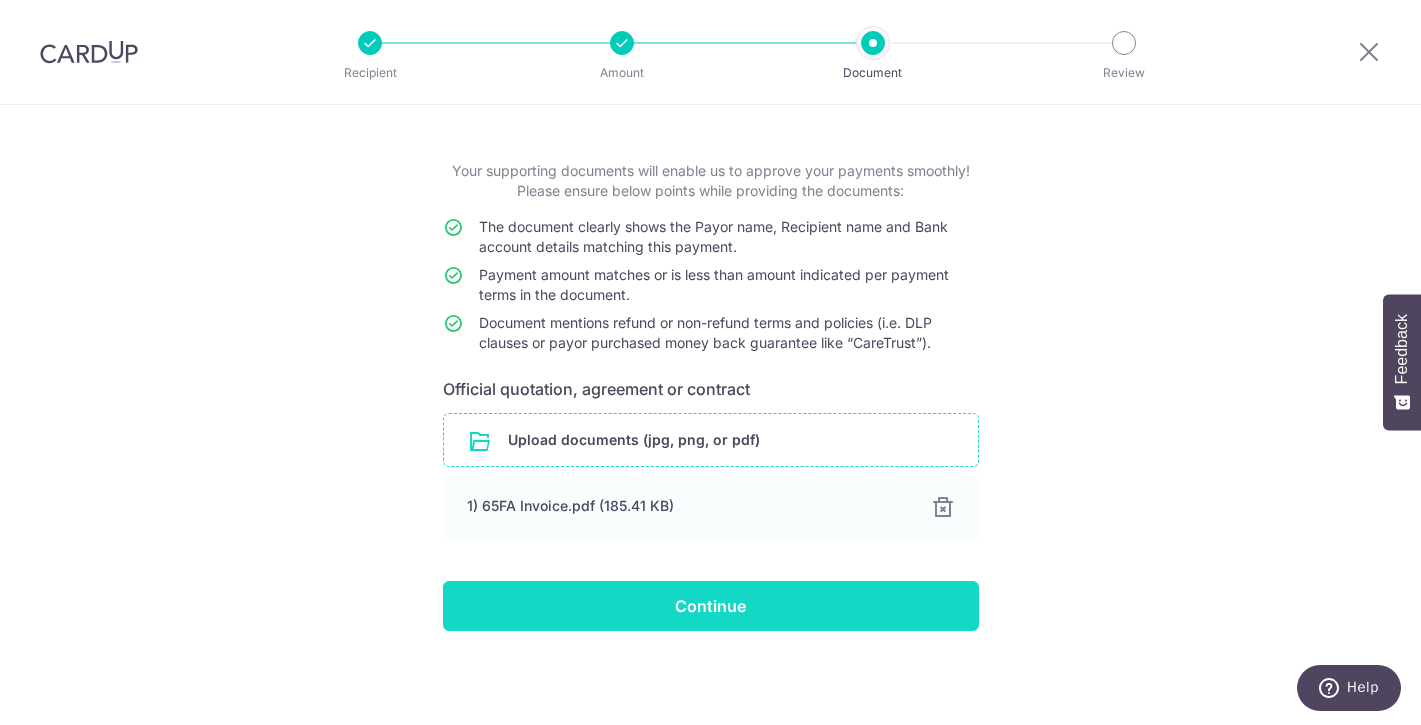 click on "Continue" at bounding box center [711, 606] 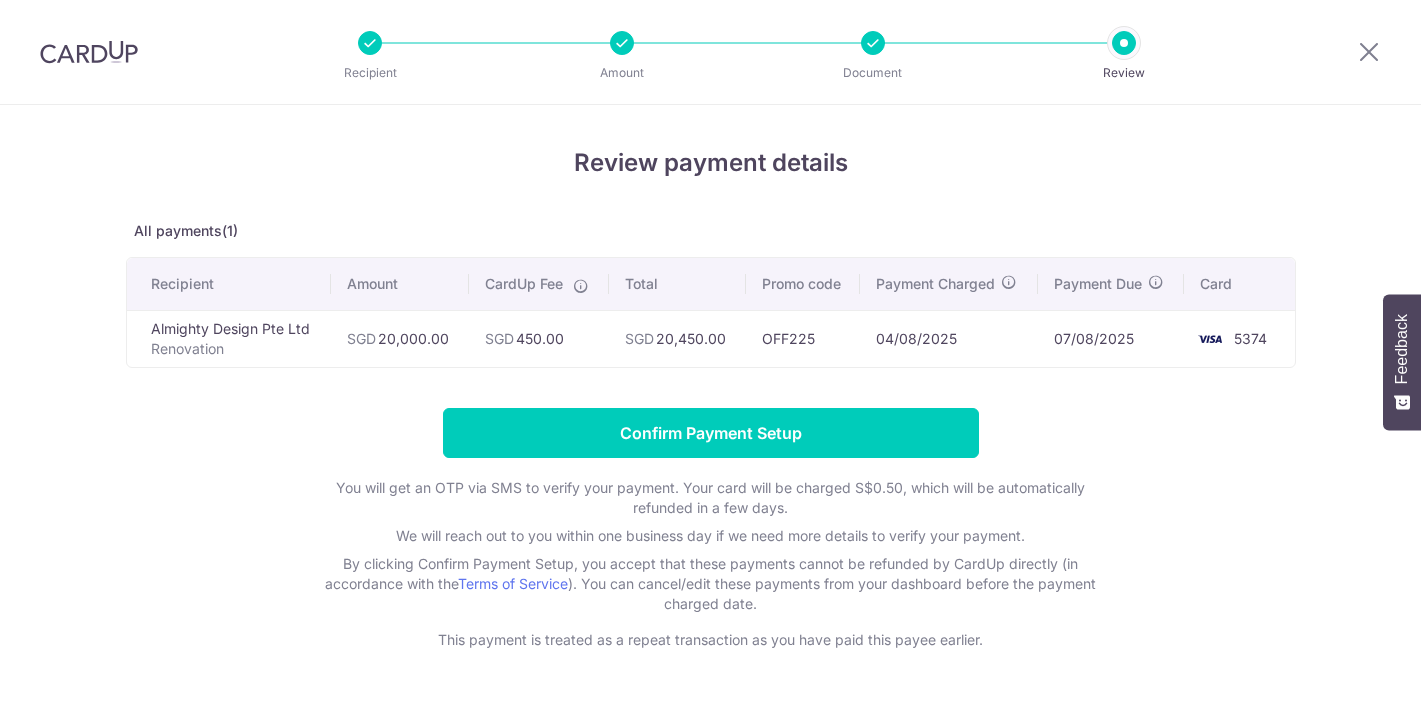 scroll, scrollTop: 0, scrollLeft: 0, axis: both 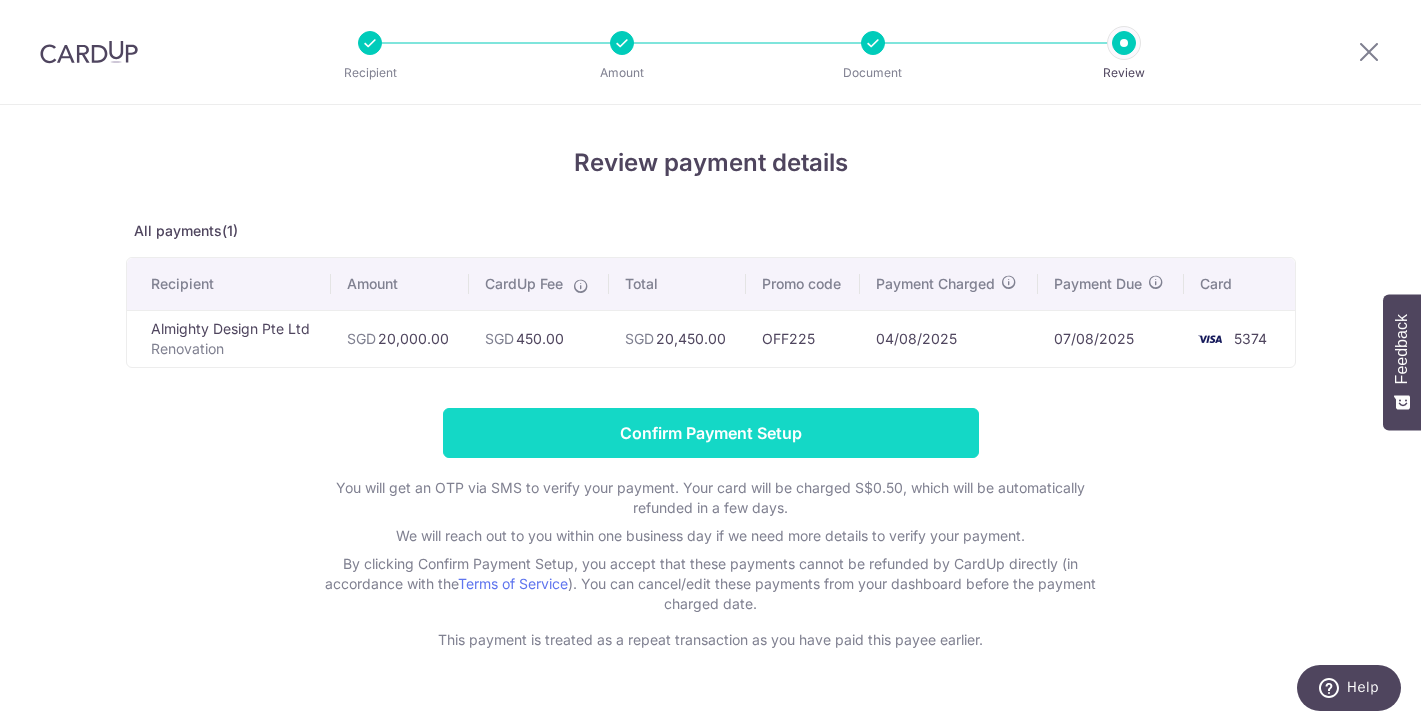 click on "Confirm Payment Setup" at bounding box center [711, 433] 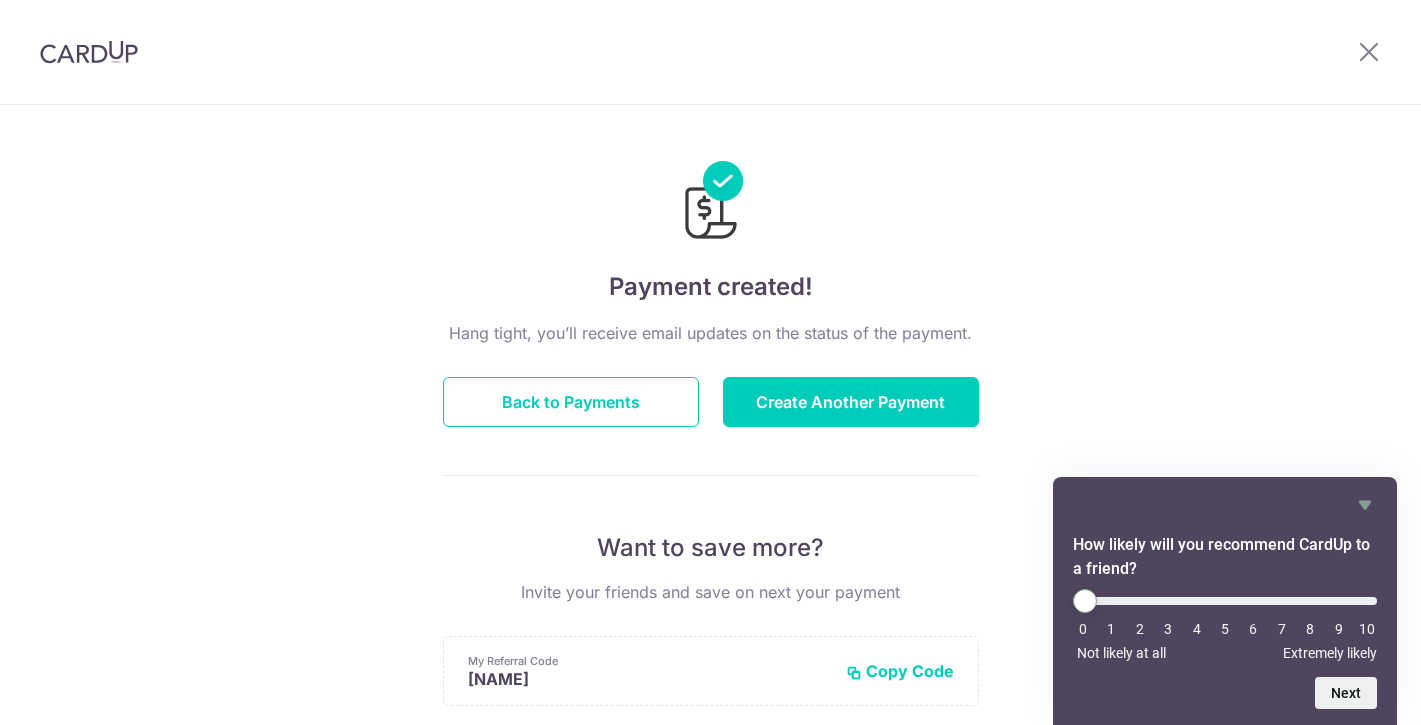 scroll, scrollTop: 0, scrollLeft: 0, axis: both 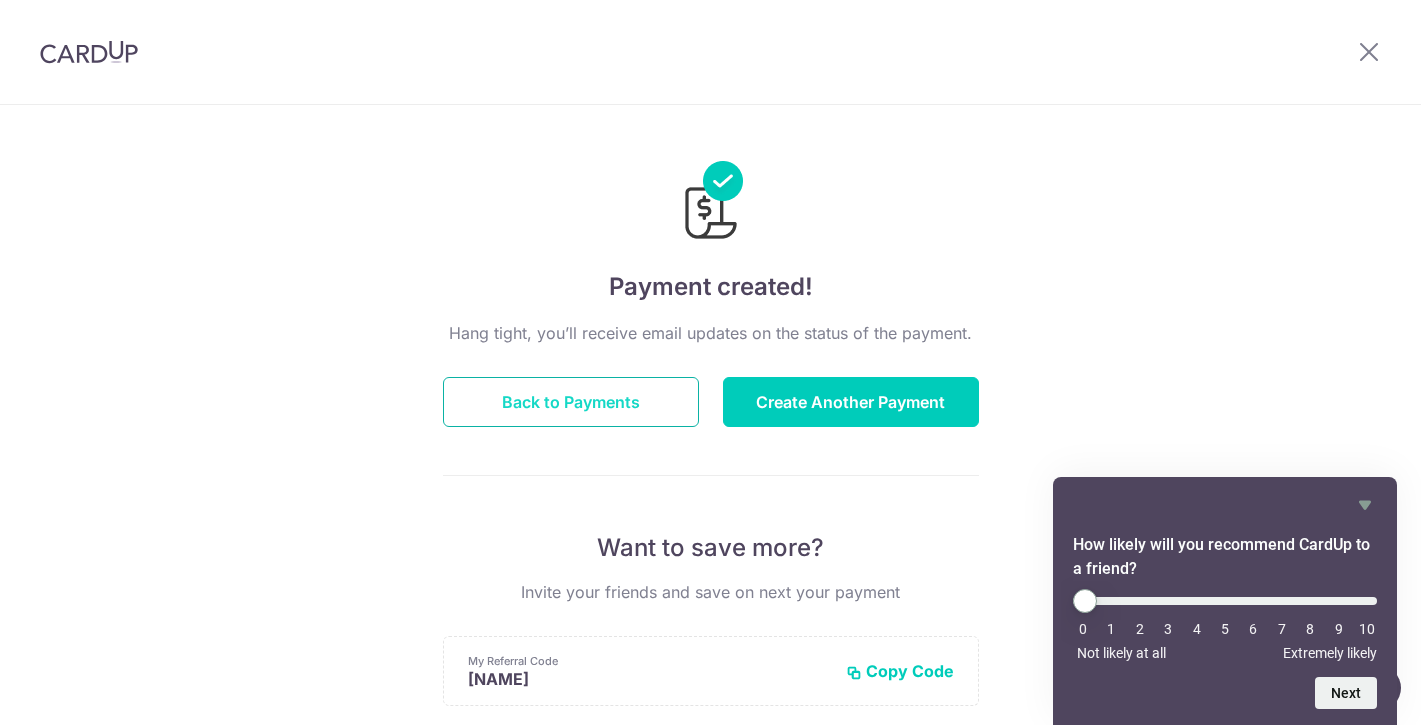 click on "Back to Payments" at bounding box center [571, 402] 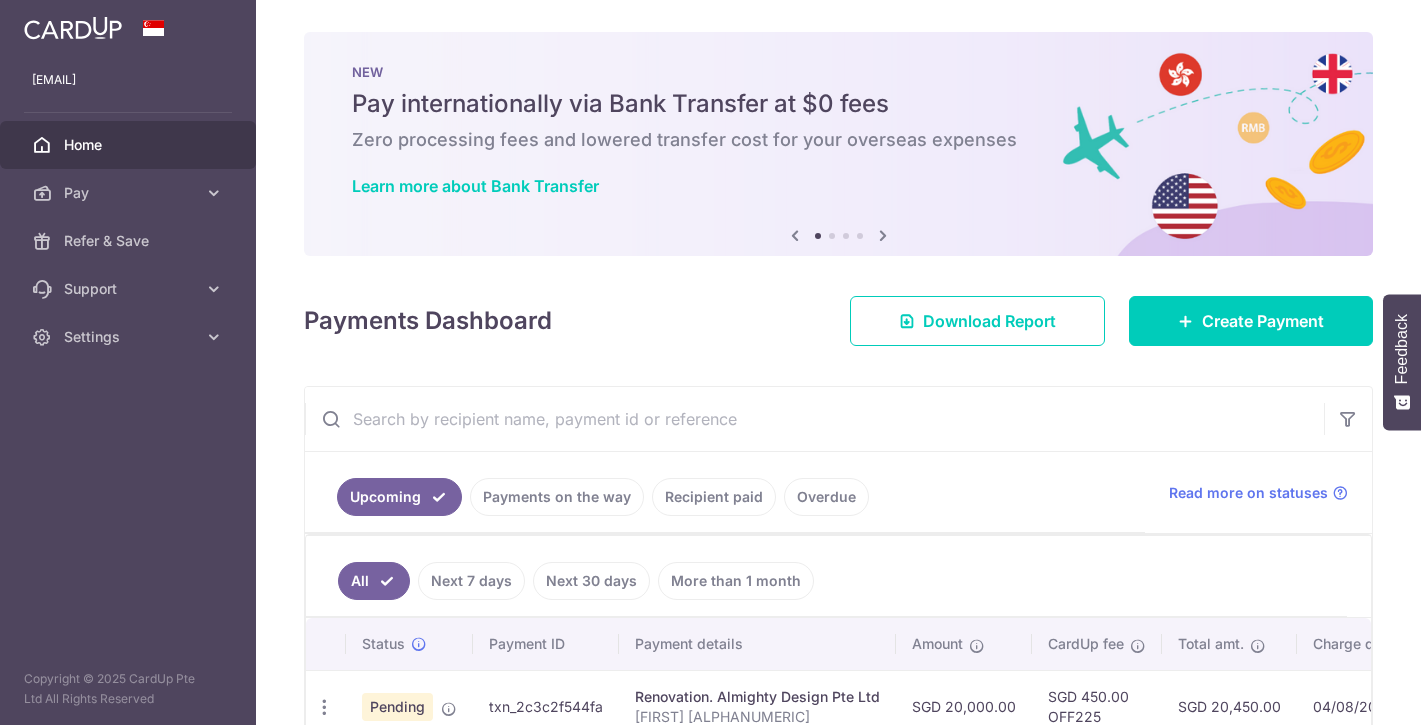 scroll, scrollTop: 0, scrollLeft: 0, axis: both 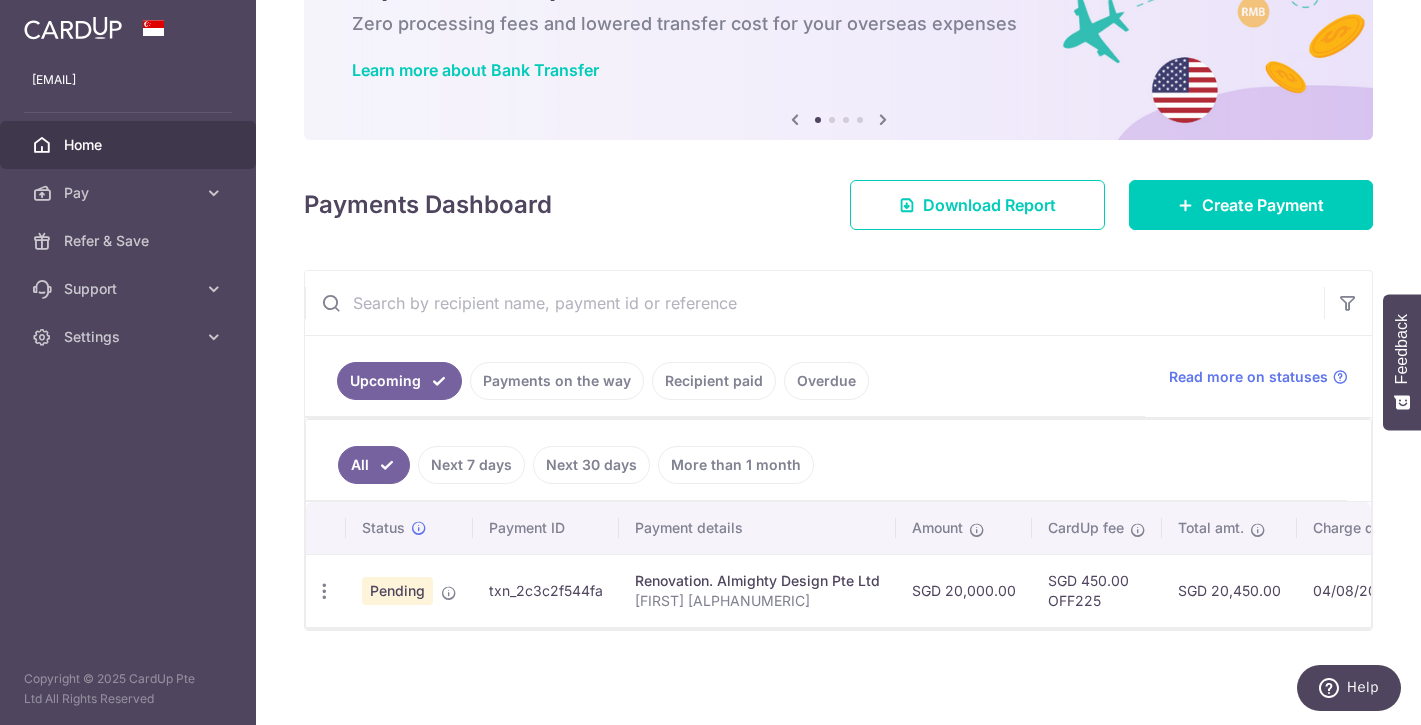 click on "×
Pause Schedule
Pause all future payments in this series
Pause just this one payment
By clicking below, you confirm you are pausing this payment to   on  . Payments can be unpaused at anytime prior to payment taken date.
Confirm
Cancel Schedule
Cancel all future payments in this series
Cancel just this one payment
Confirm
Approve Payment
Recipient Bank Details" at bounding box center [838, 362] 